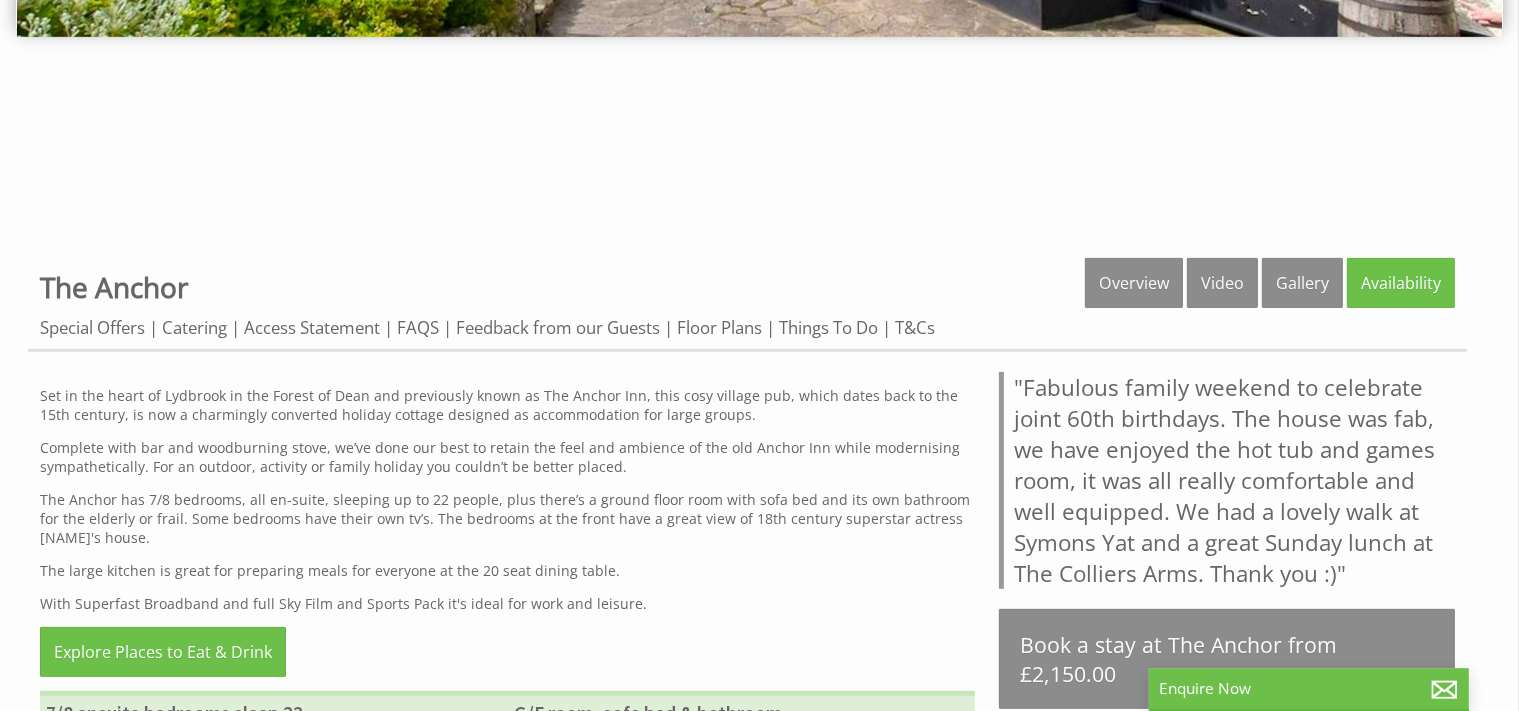 scroll, scrollTop: 627, scrollLeft: 0, axis: vertical 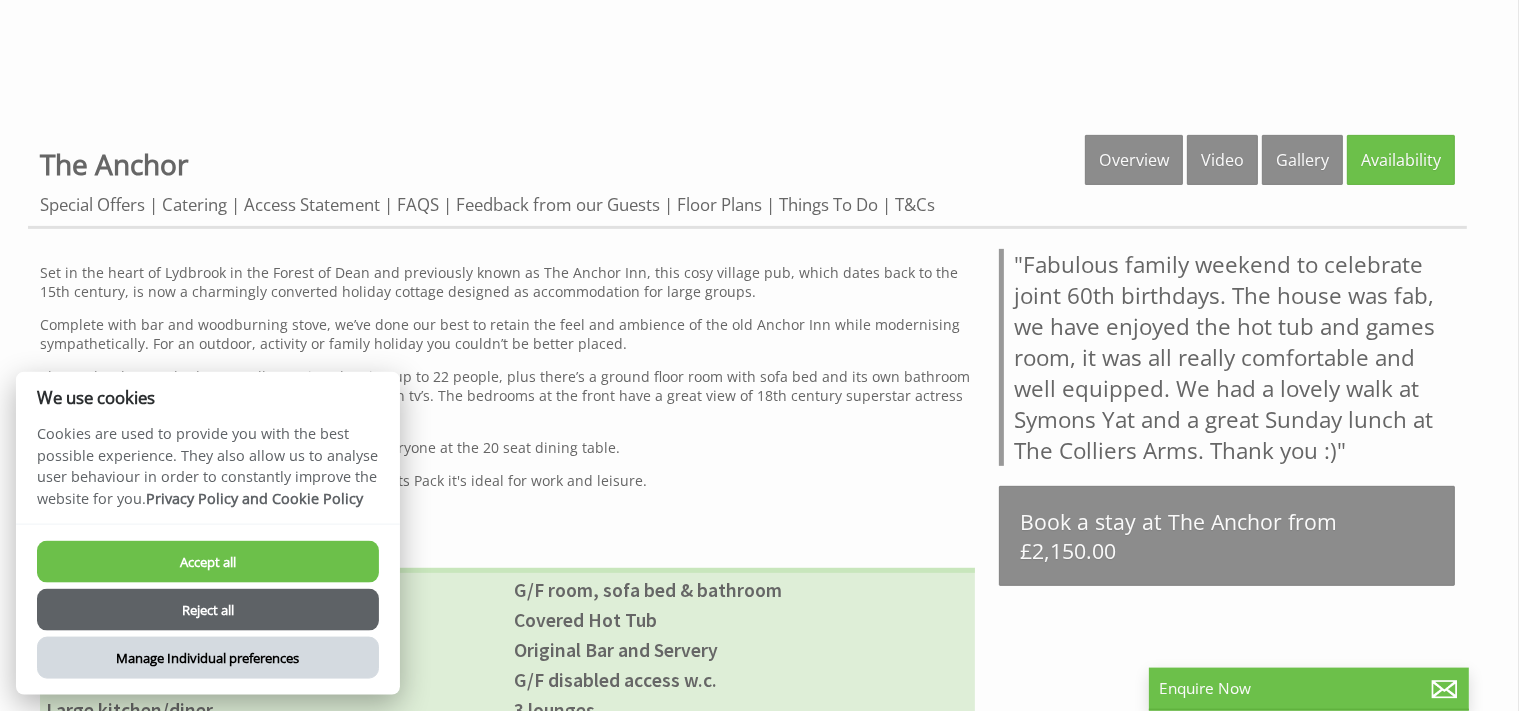 click on "Manage Individual preferences" at bounding box center (208, 658) 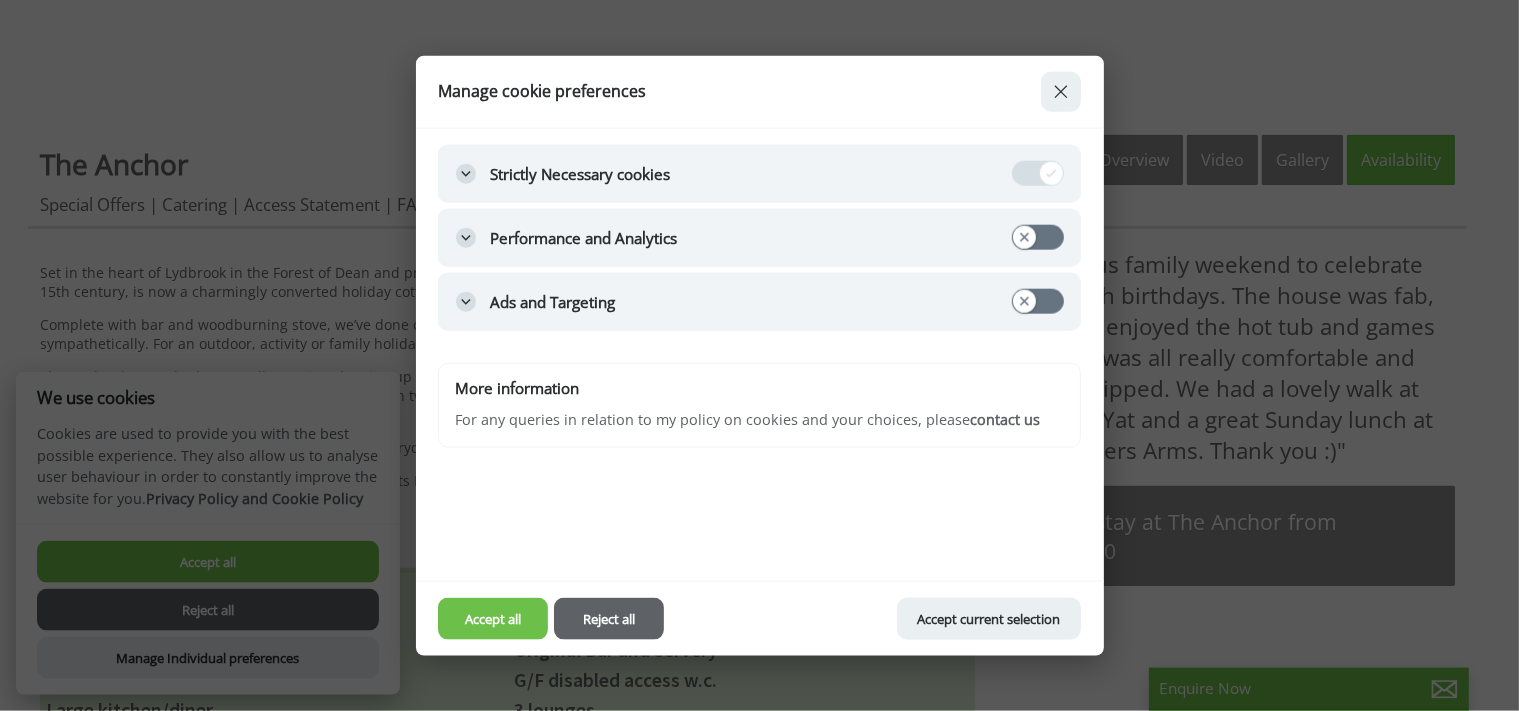 click on "Reject all" at bounding box center [609, 619] 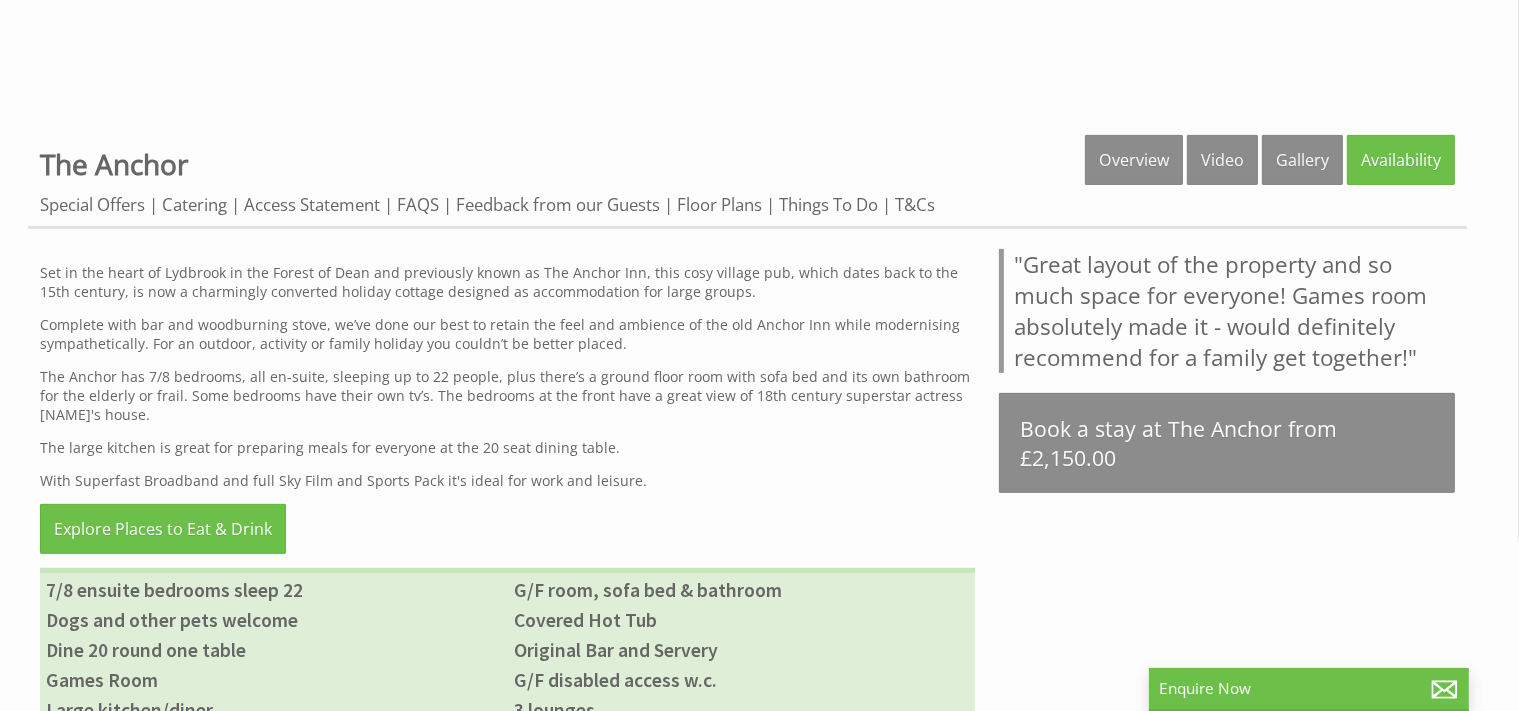 scroll, scrollTop: 731, scrollLeft: 0, axis: vertical 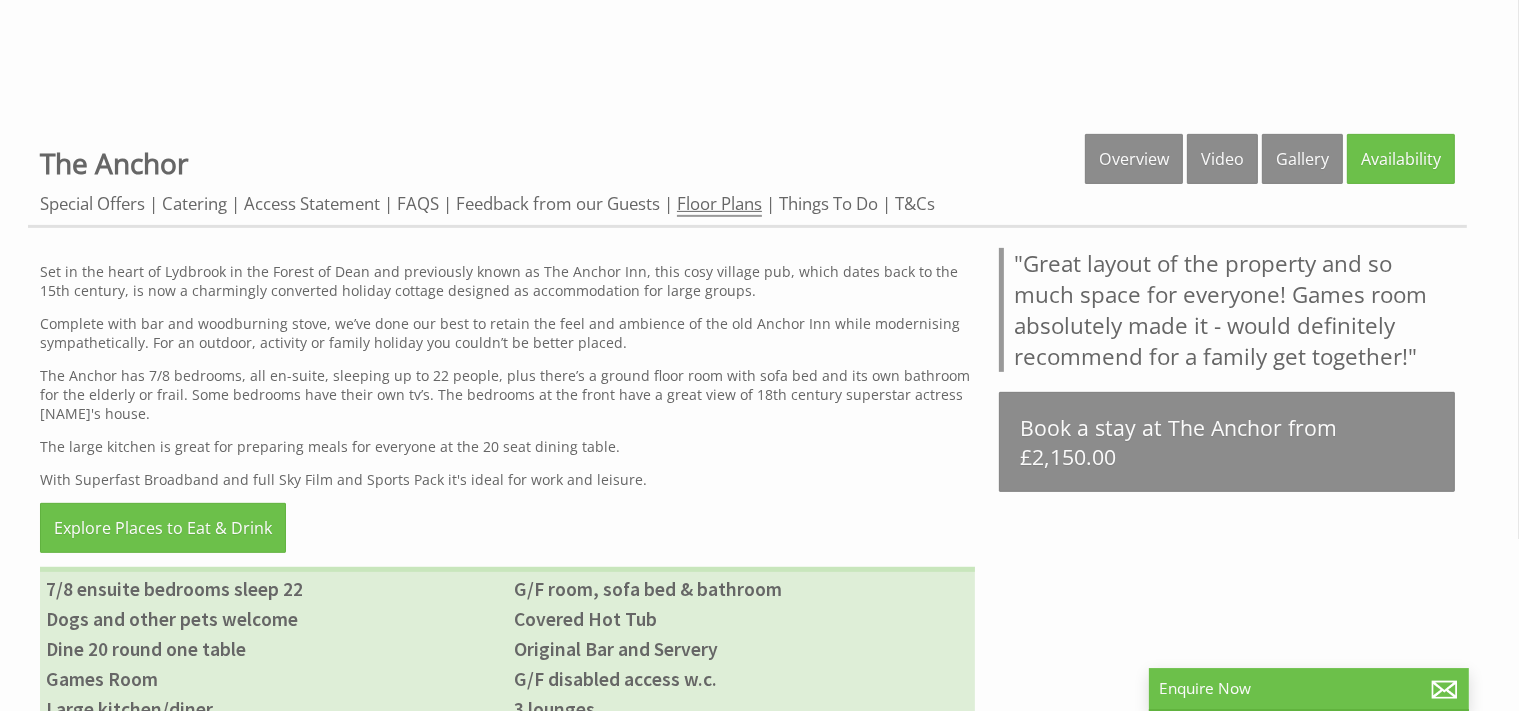 click on "Floor Plans" at bounding box center (719, 204) 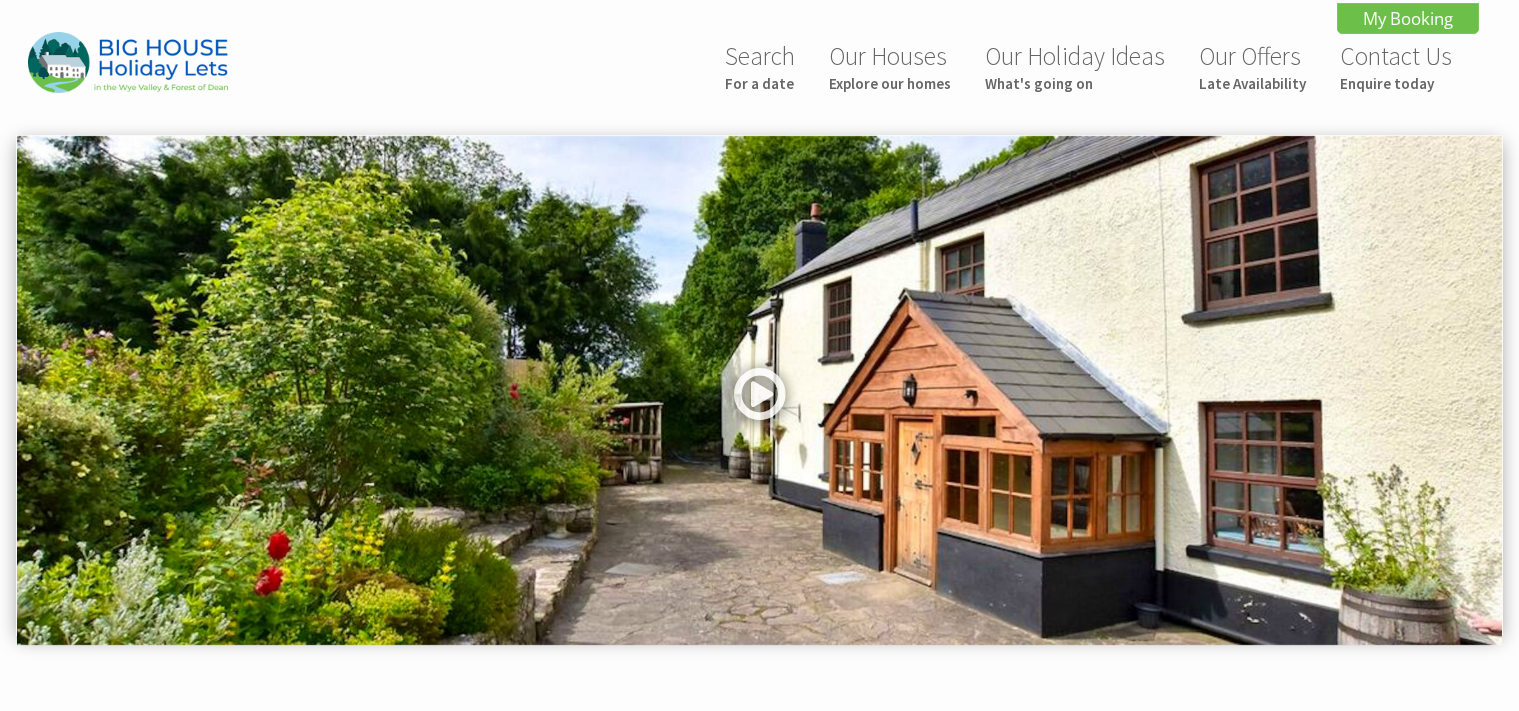 scroll, scrollTop: 0, scrollLeft: 0, axis: both 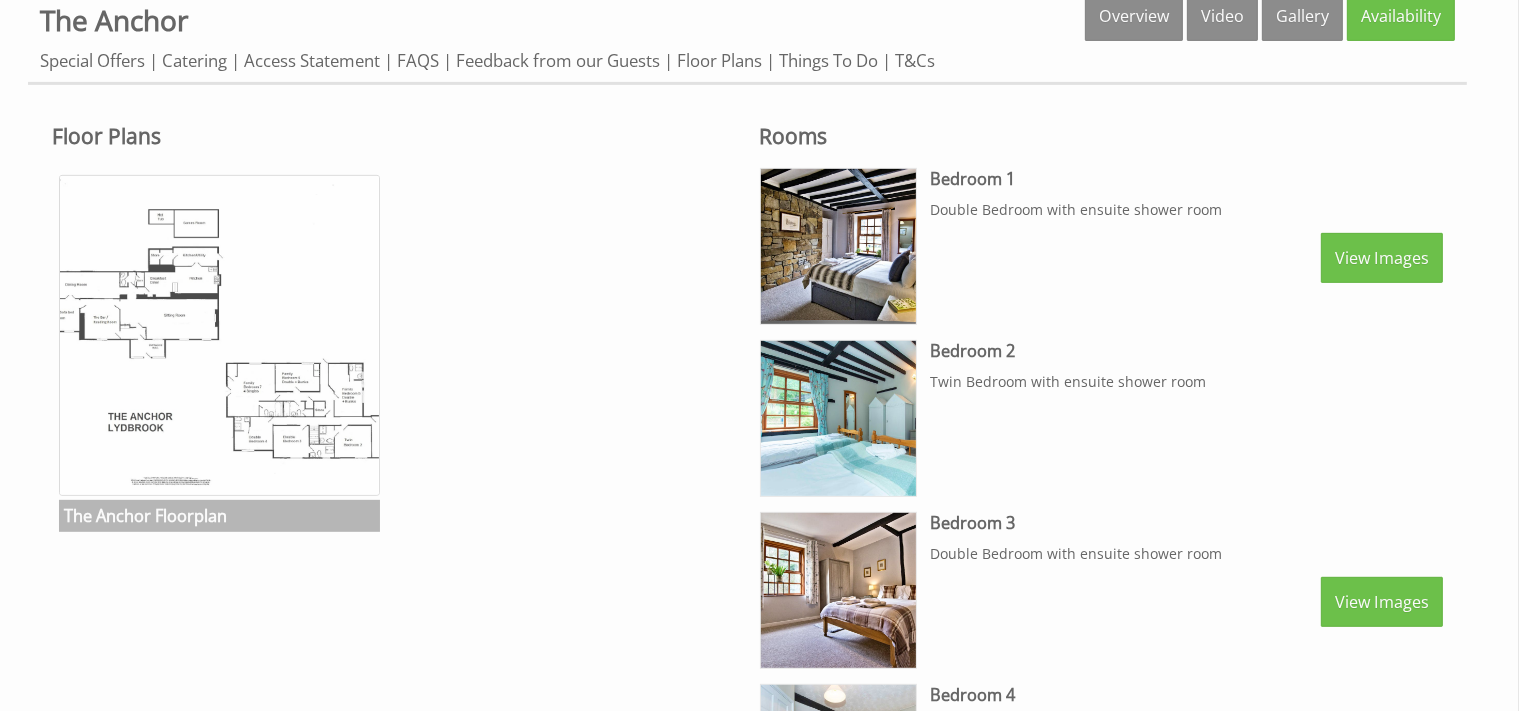 click at bounding box center (219, 335) 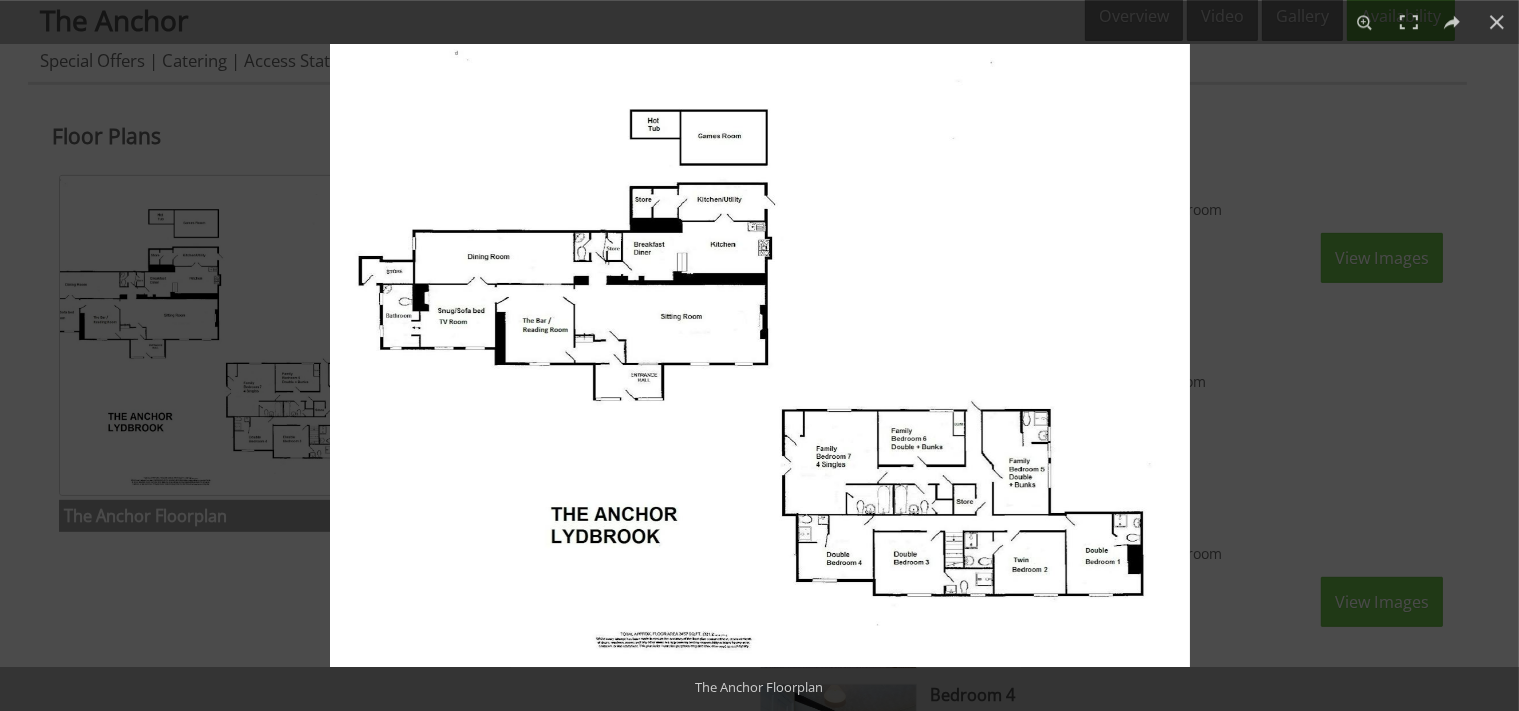click at bounding box center [760, 355] 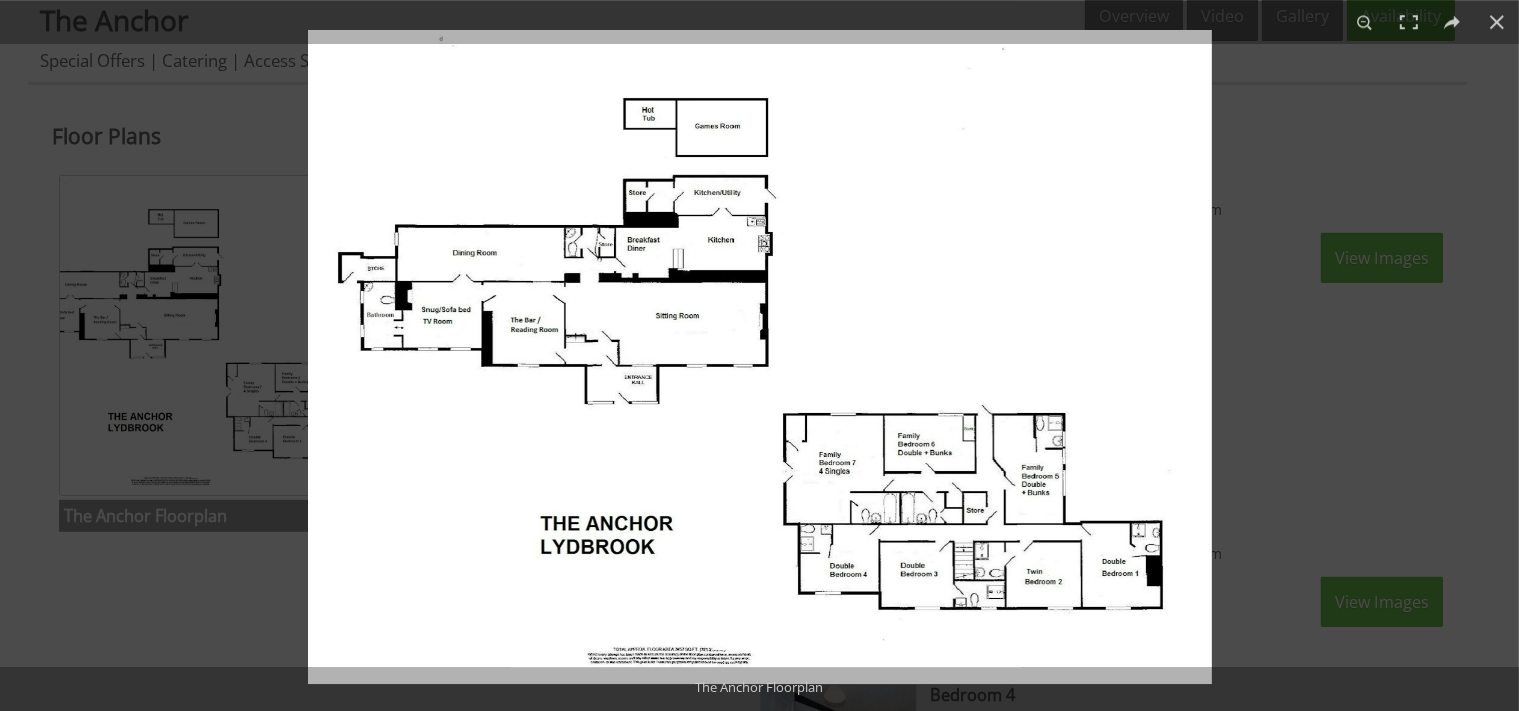 click at bounding box center (760, 356) 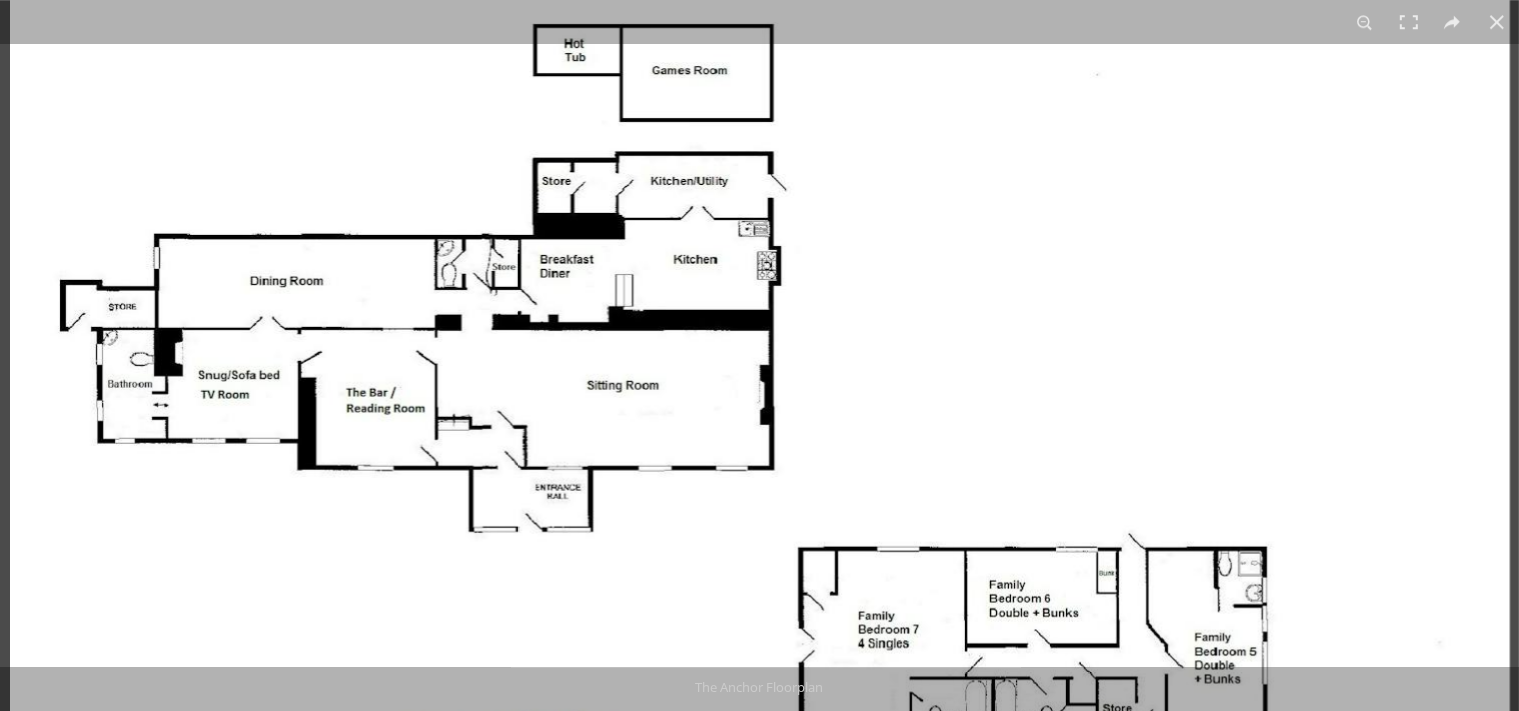 drag, startPoint x: 910, startPoint y: 289, endPoint x: 913, endPoint y: 385, distance: 96.04687 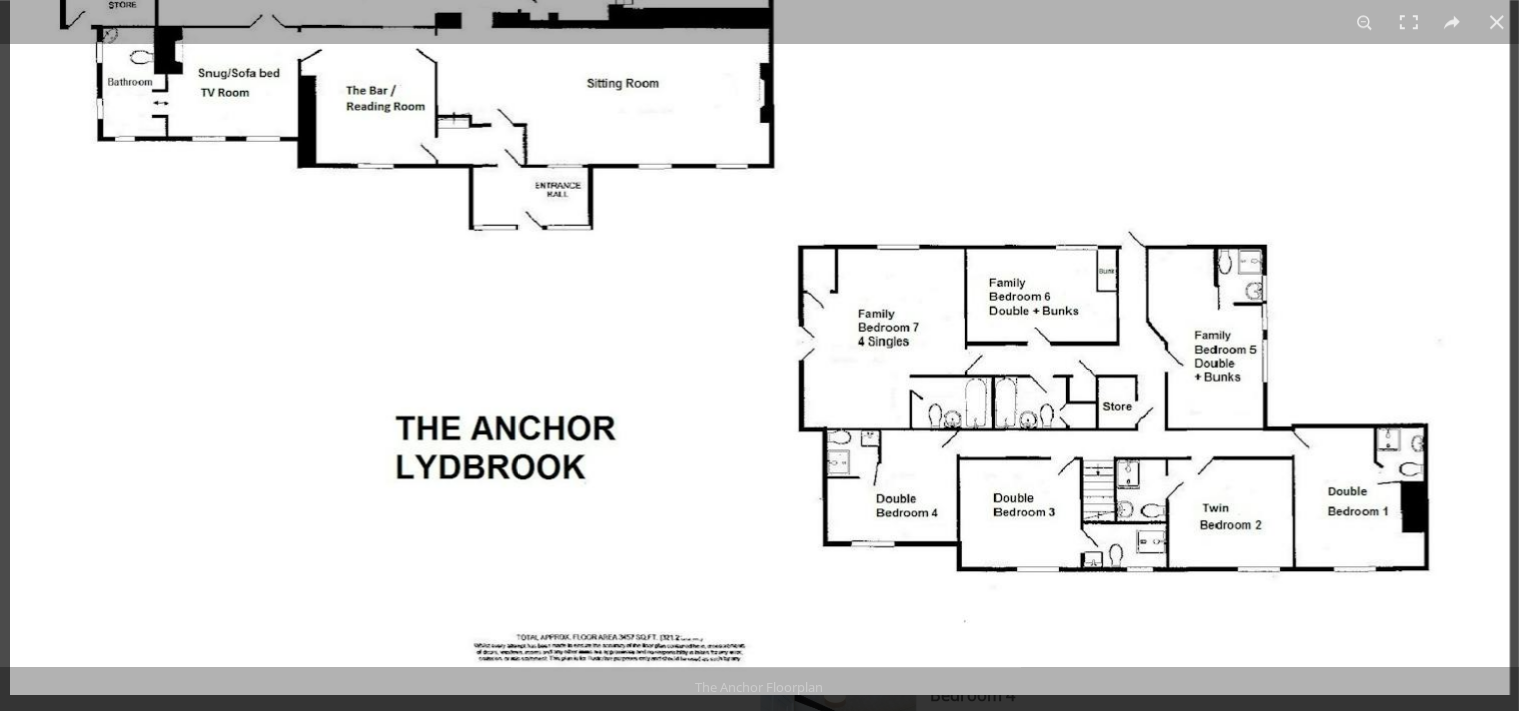 drag, startPoint x: 1127, startPoint y: 421, endPoint x: 1119, endPoint y: 103, distance: 318.10062 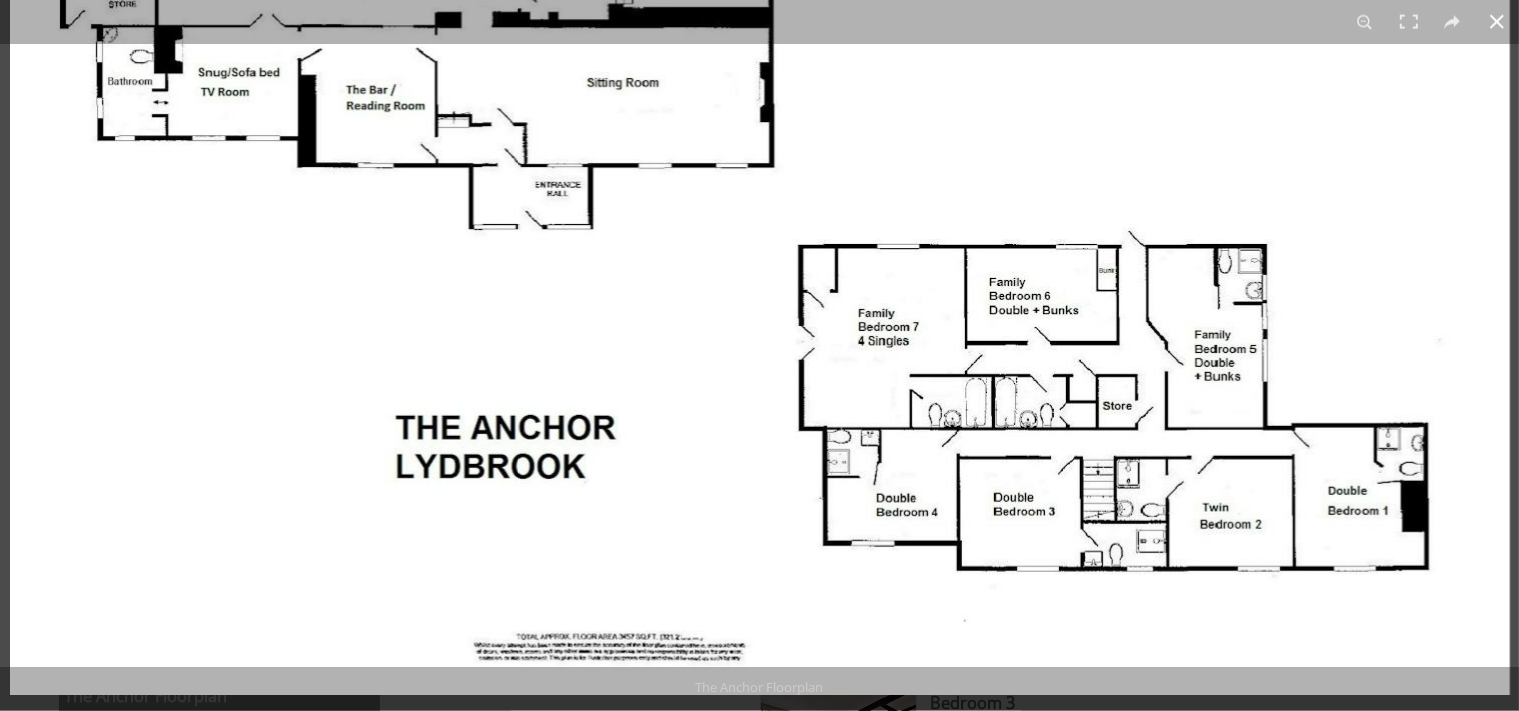 scroll, scrollTop: 581, scrollLeft: 0, axis: vertical 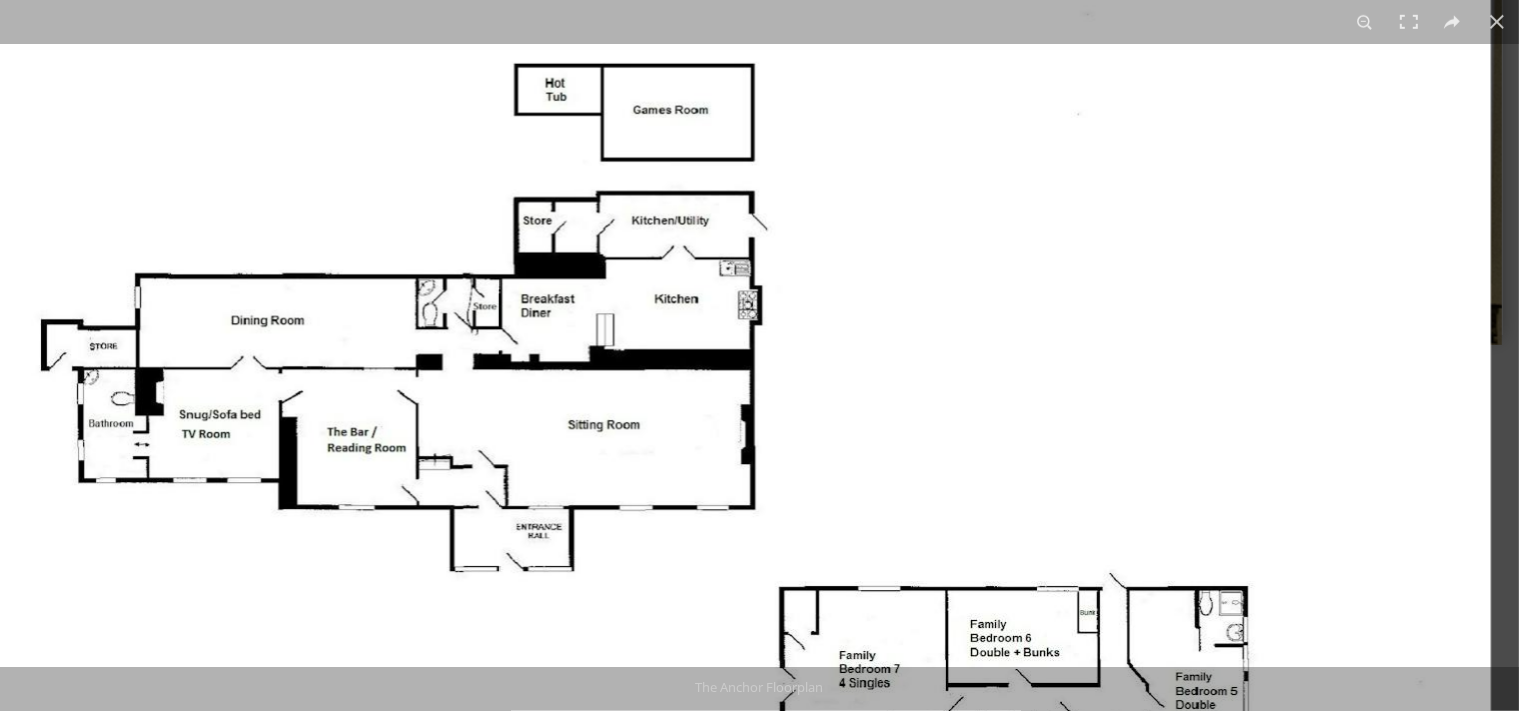 drag, startPoint x: 758, startPoint y: 173, endPoint x: 739, endPoint y: 470, distance: 297.60712 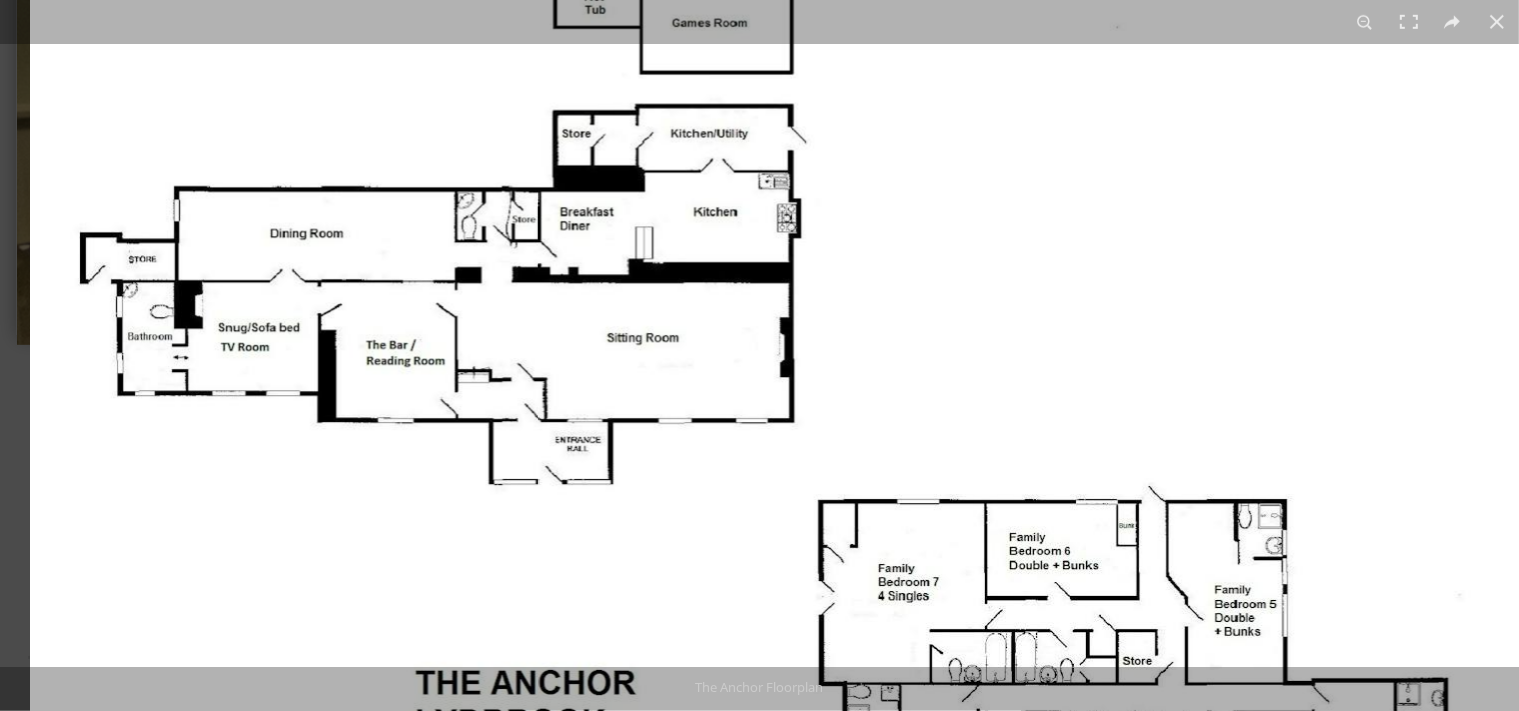 drag, startPoint x: 906, startPoint y: 304, endPoint x: 972, endPoint y: 282, distance: 69.57011 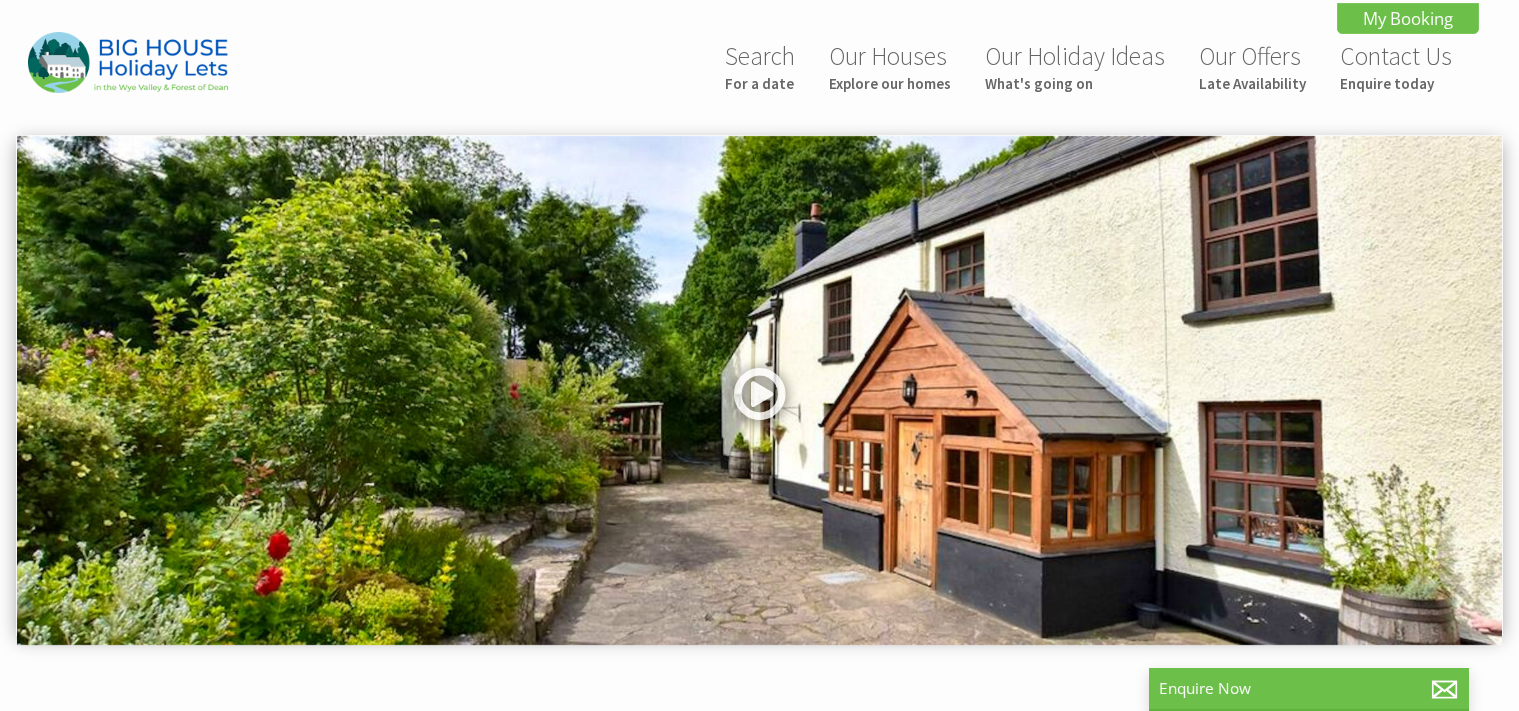 scroll, scrollTop: 0, scrollLeft: 0, axis: both 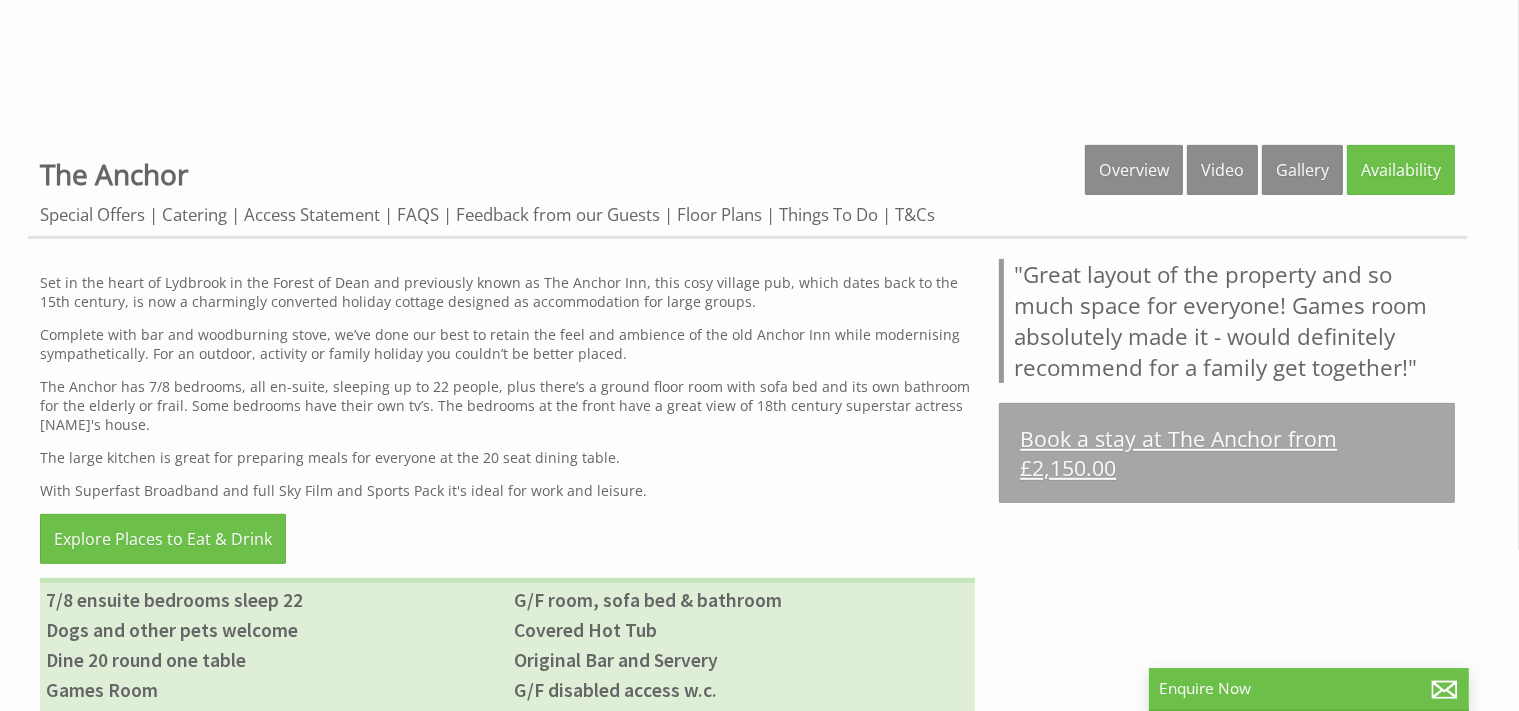 click on "Book a stay at The Anchor from £2,150.00" at bounding box center [1227, 453] 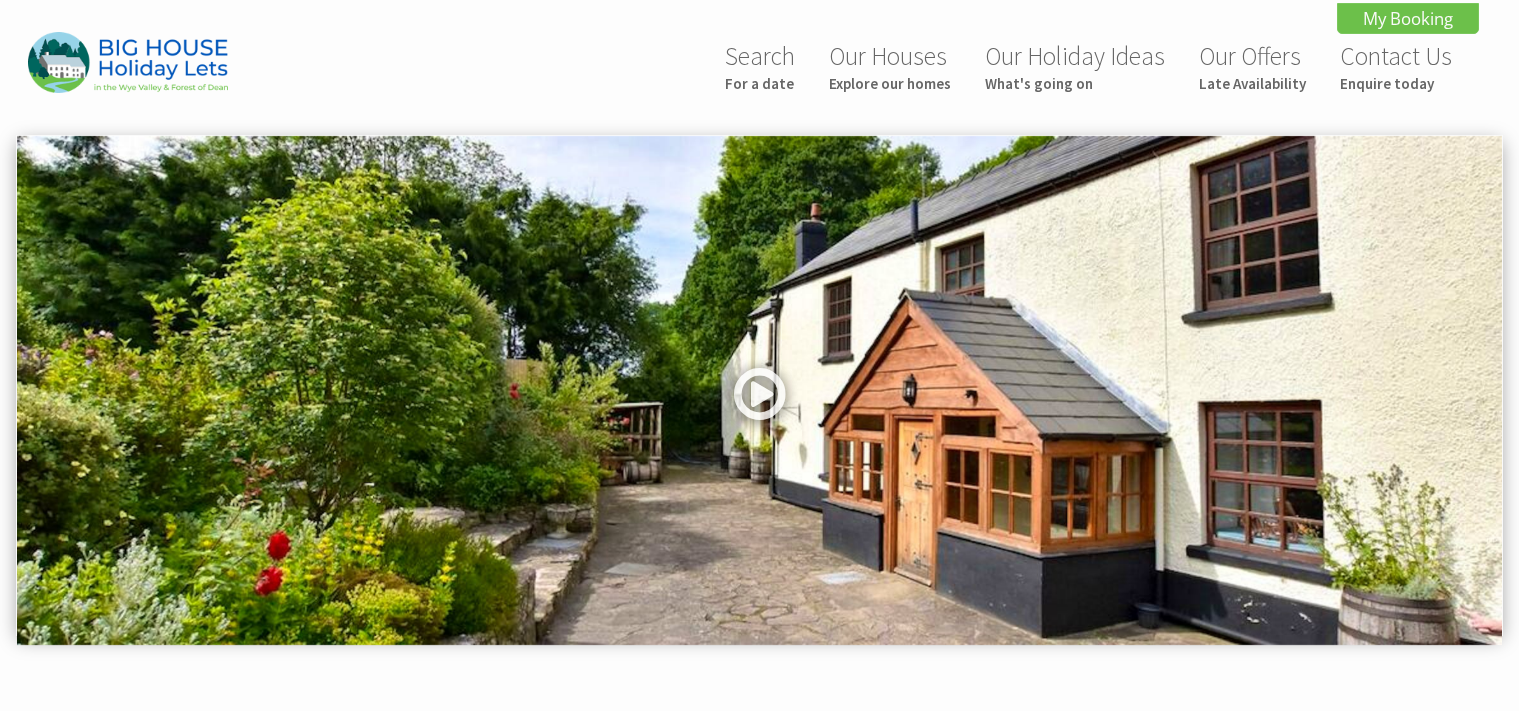 scroll, scrollTop: 0, scrollLeft: 0, axis: both 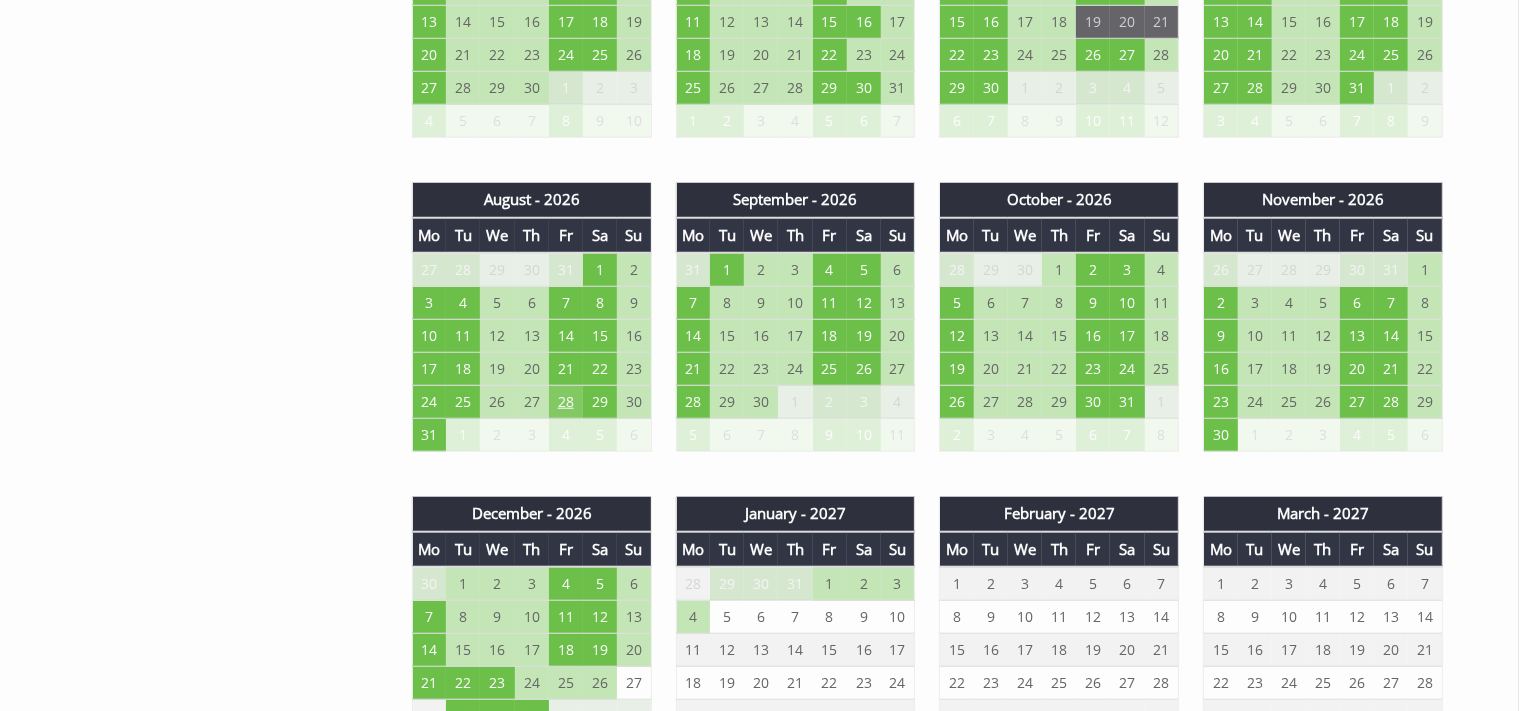 click on "28" at bounding box center (566, 401) 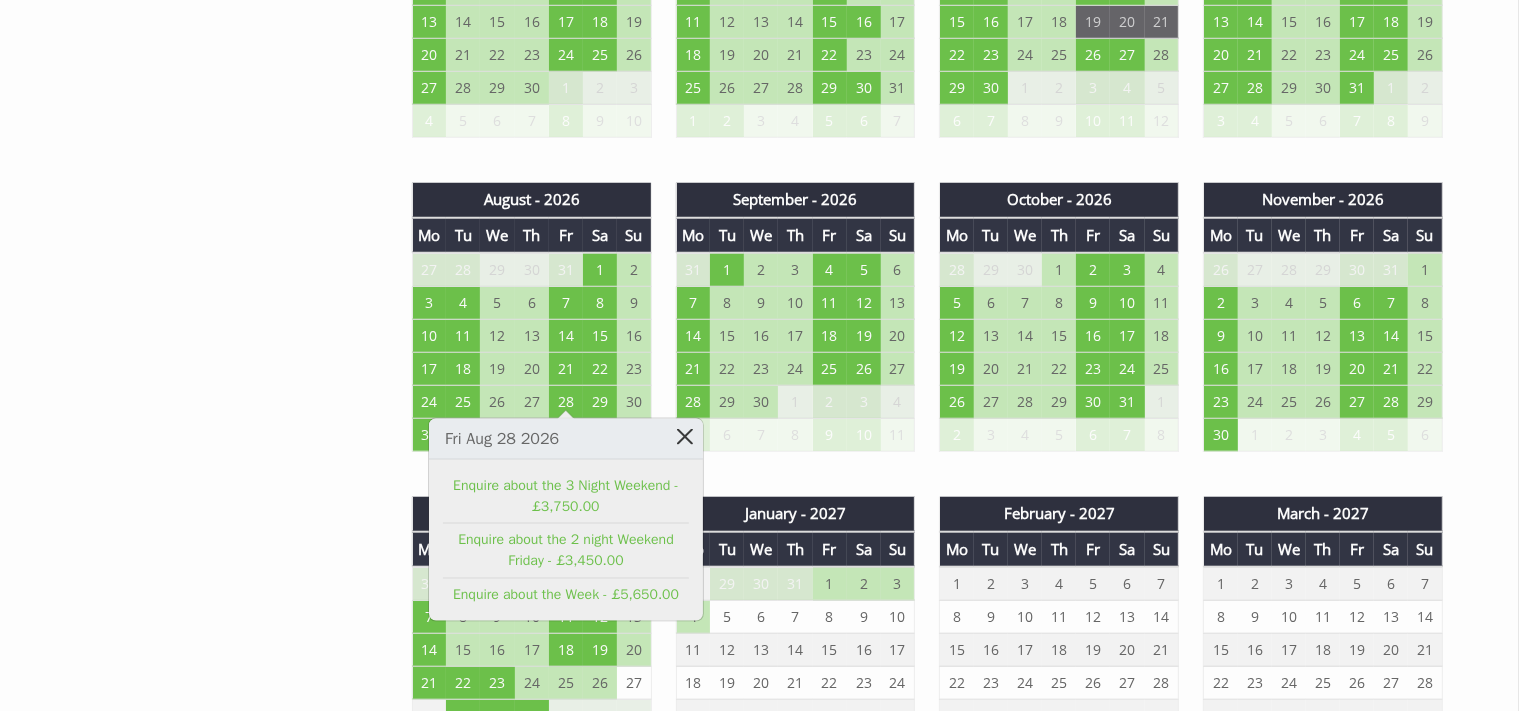 click at bounding box center [685, 435] 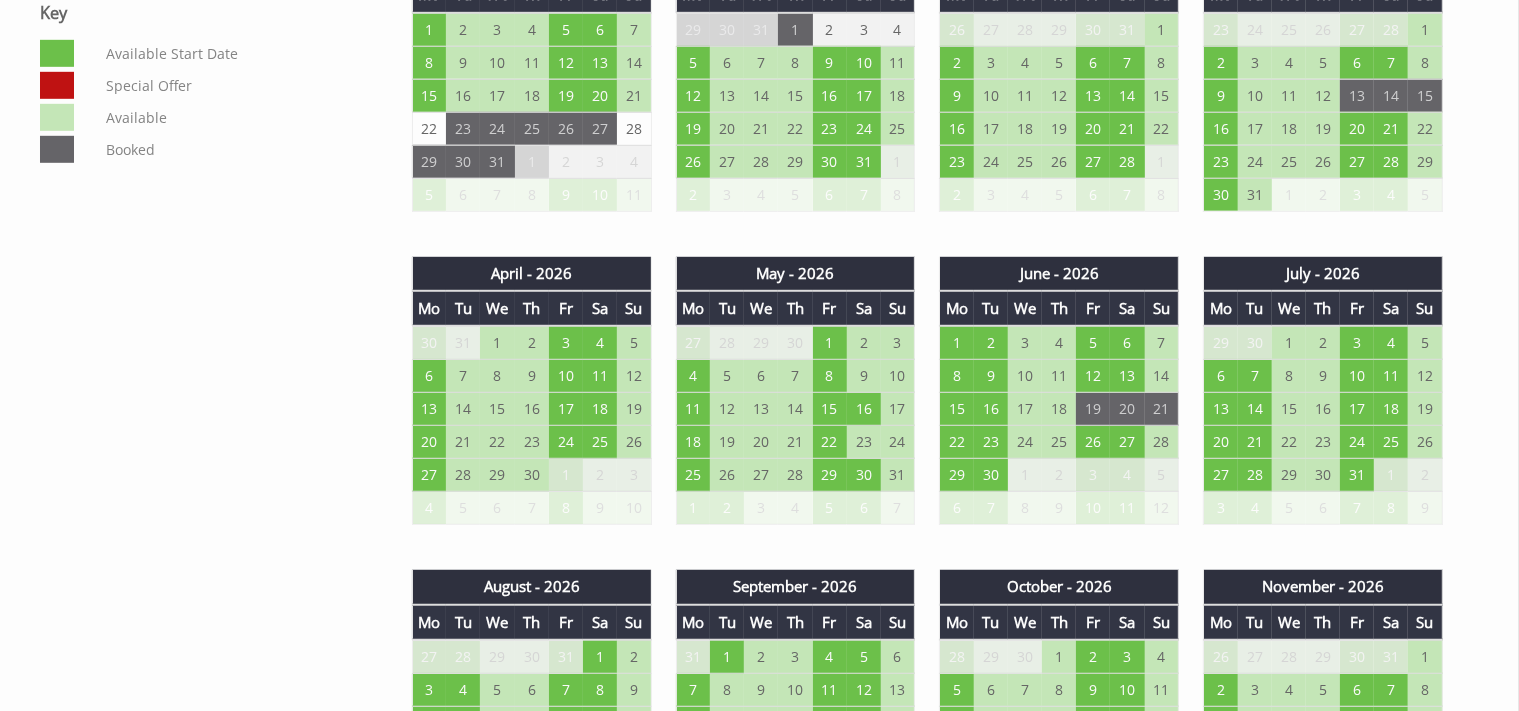 scroll, scrollTop: 1352, scrollLeft: 0, axis: vertical 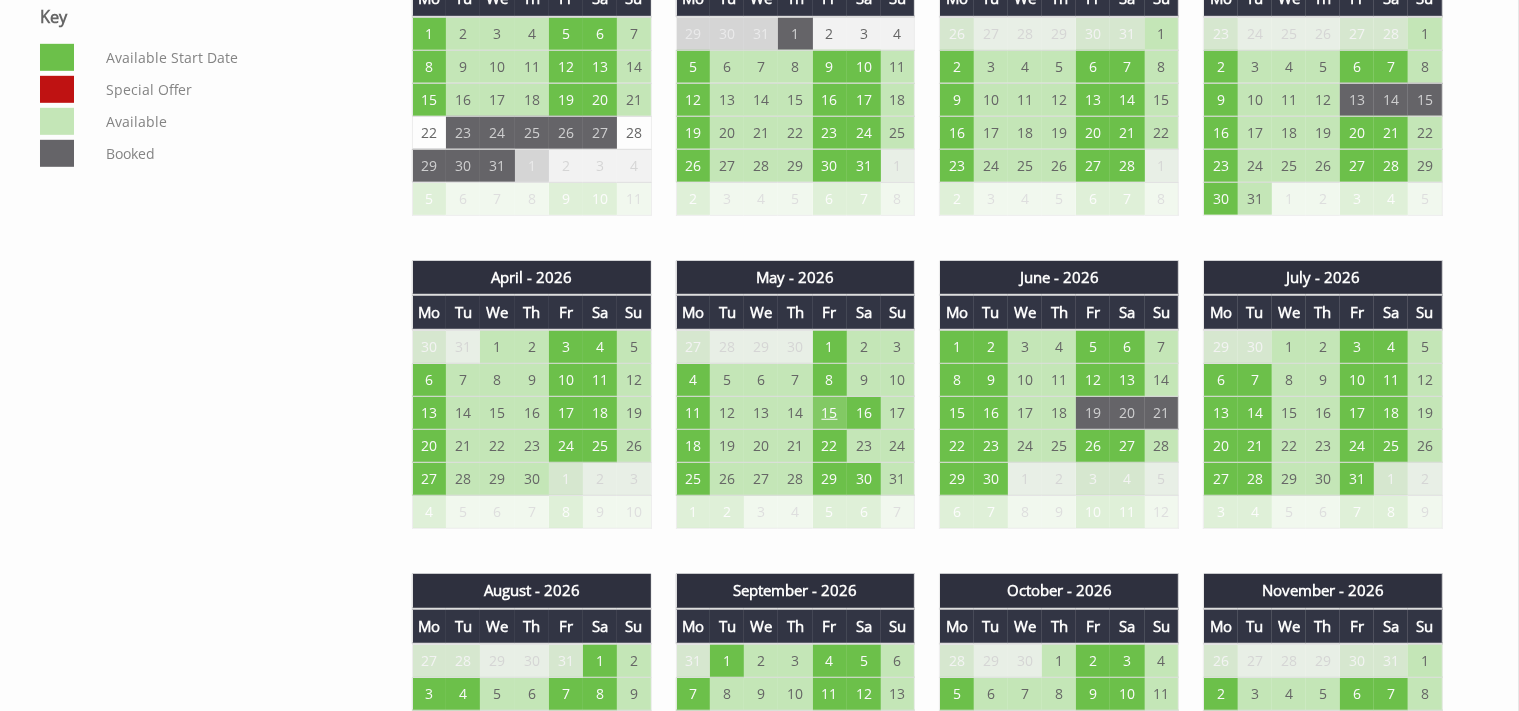 click on "15" at bounding box center [830, 413] 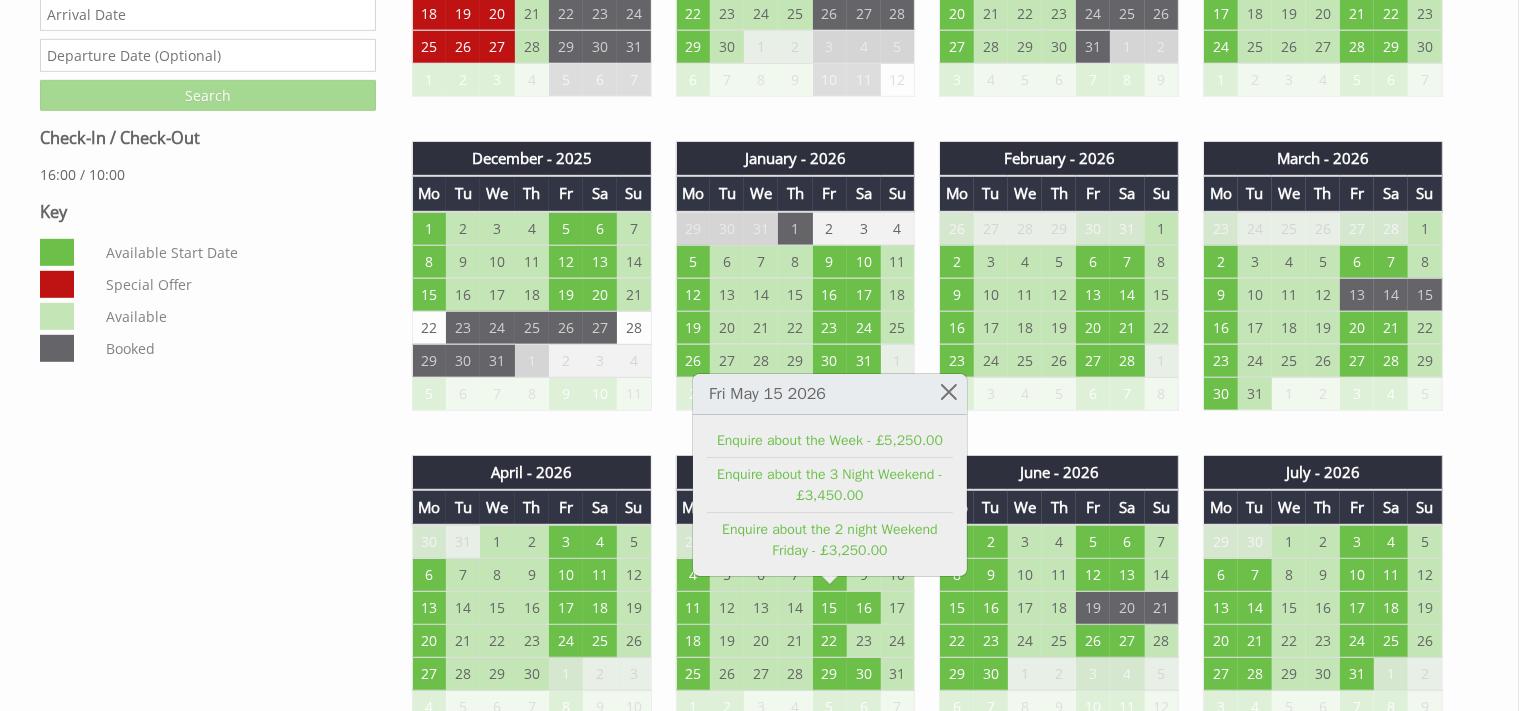 scroll, scrollTop: 1152, scrollLeft: 0, axis: vertical 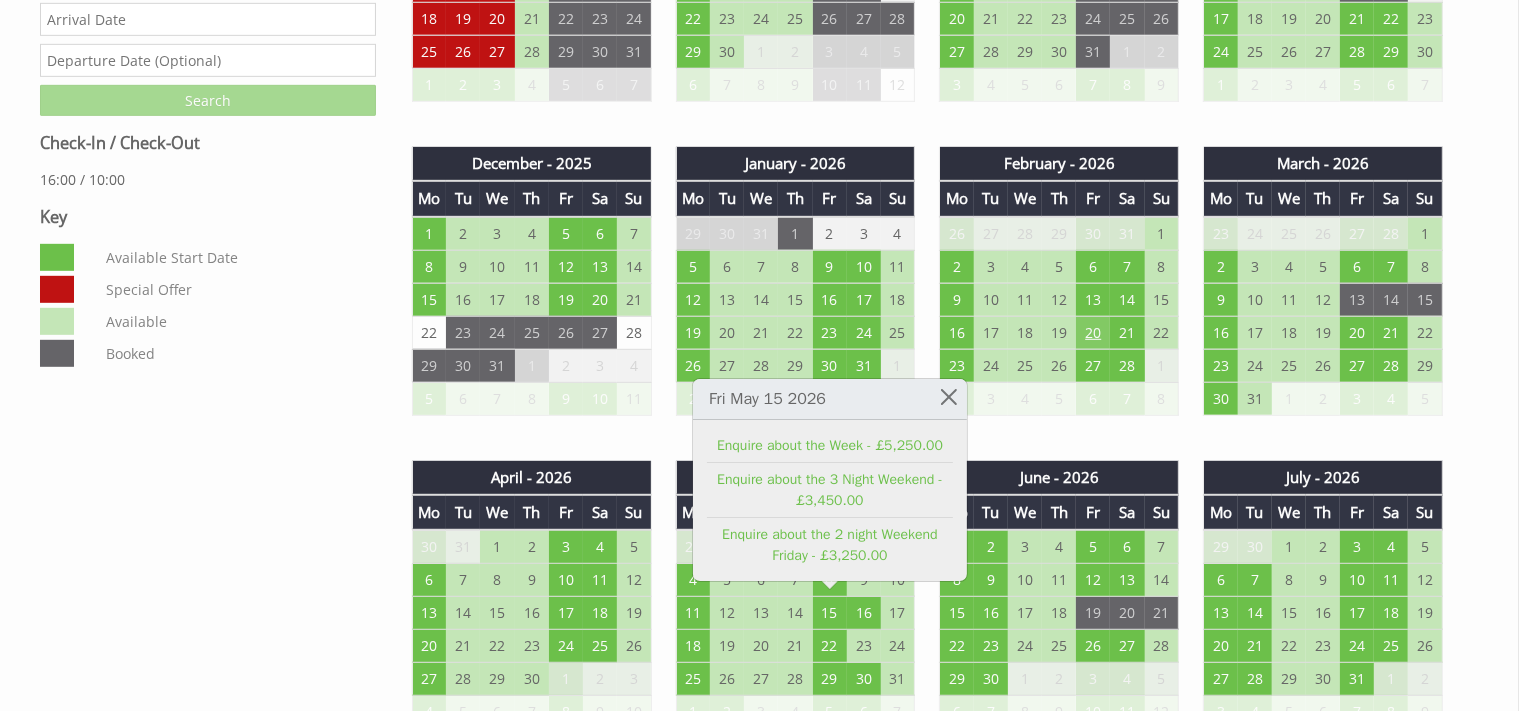 click on "20" at bounding box center (1093, 332) 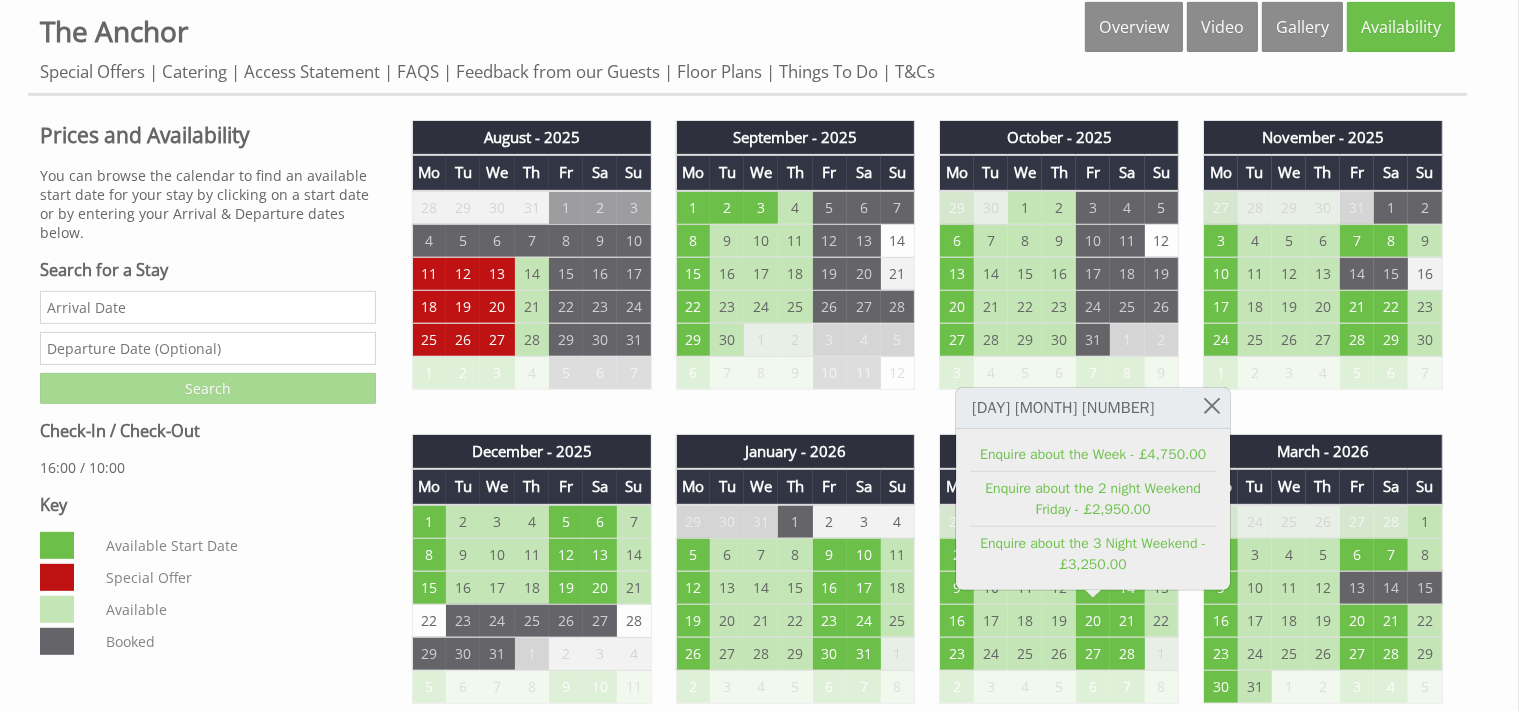 scroll, scrollTop: 840, scrollLeft: 0, axis: vertical 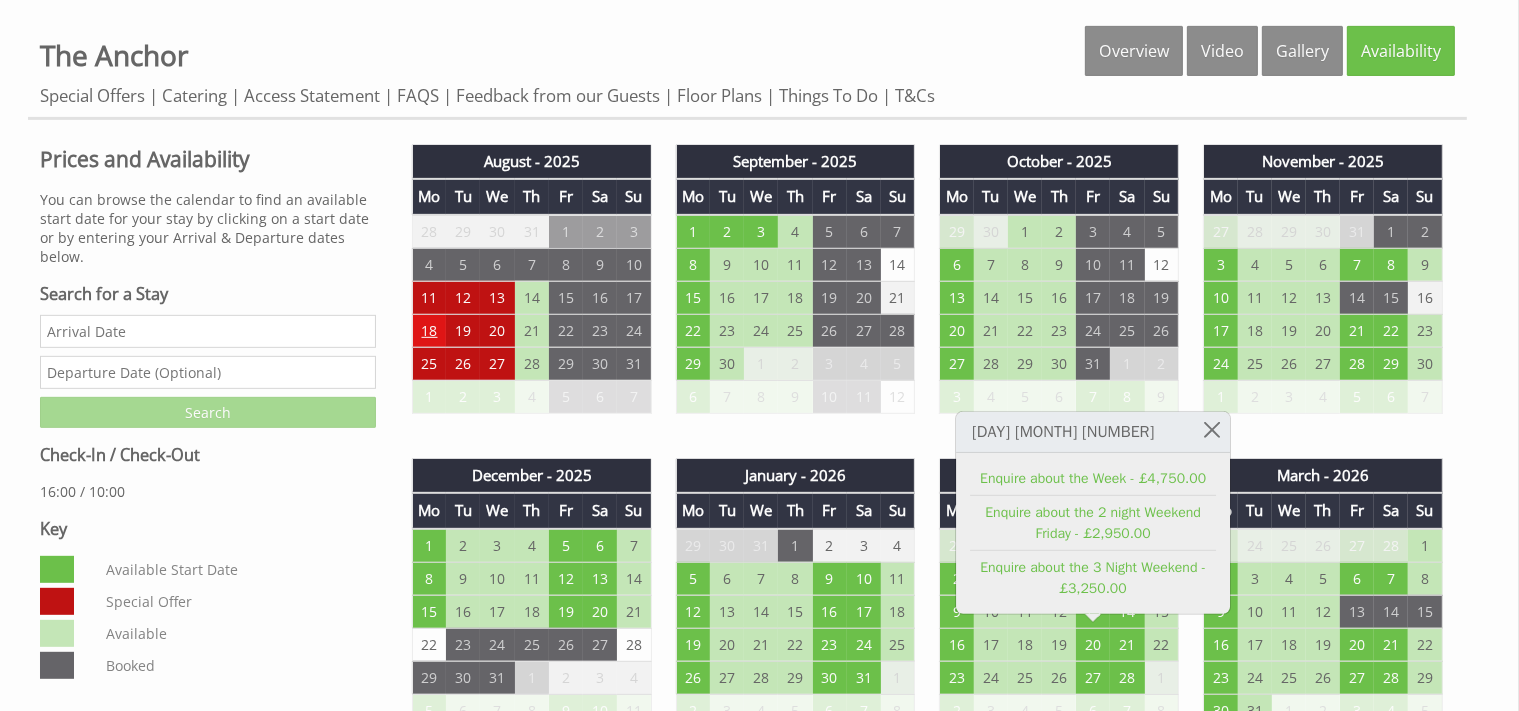 click on "18" at bounding box center (429, 330) 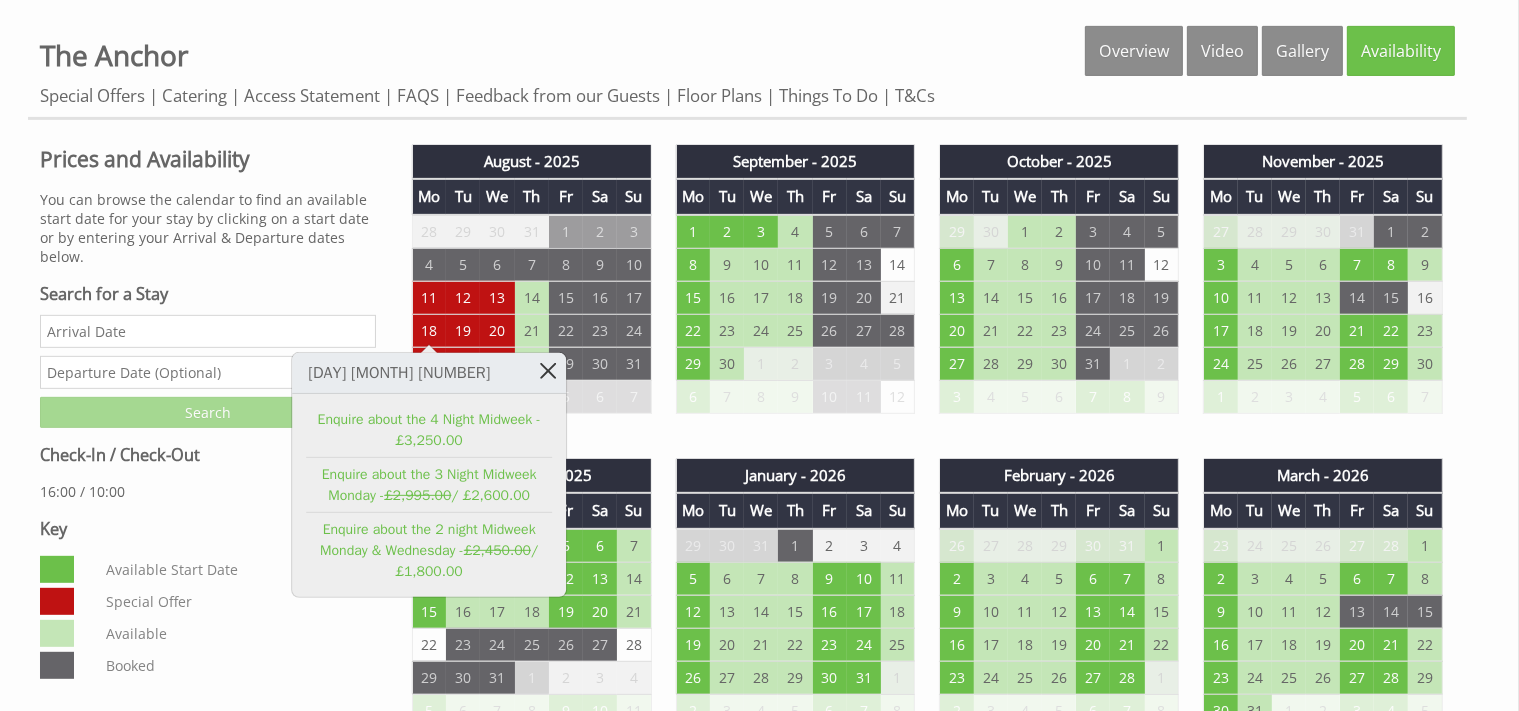 click at bounding box center (548, 370) 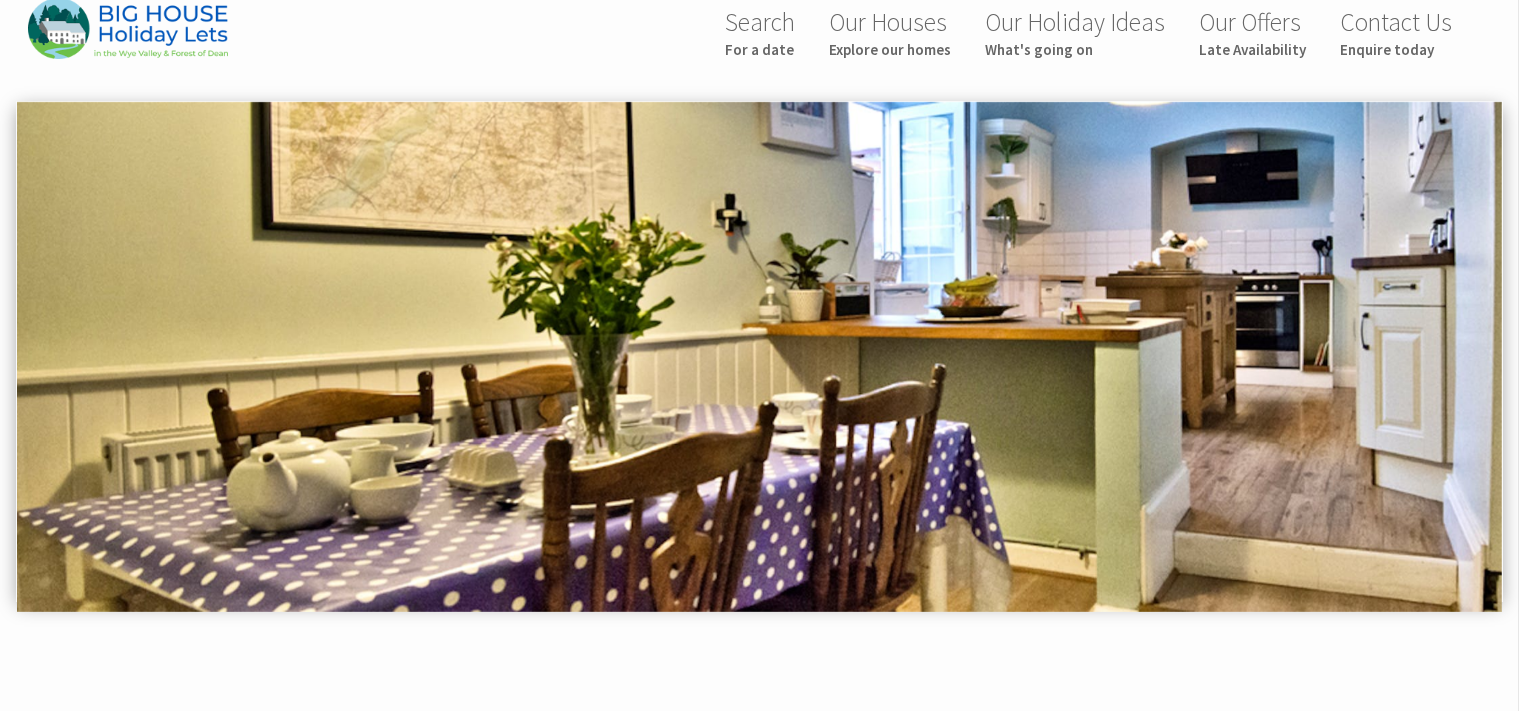 scroll, scrollTop: 0, scrollLeft: 0, axis: both 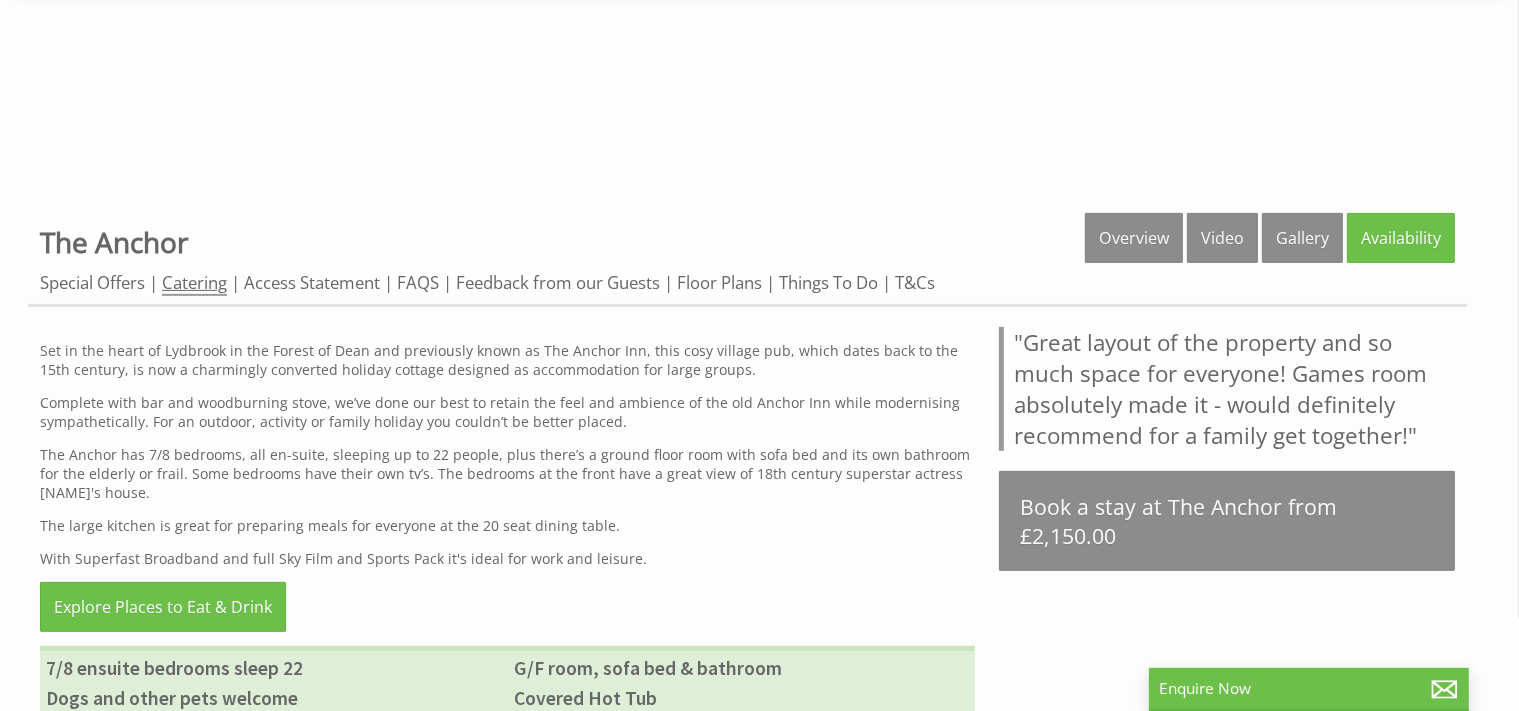 click on "Catering" at bounding box center (194, 283) 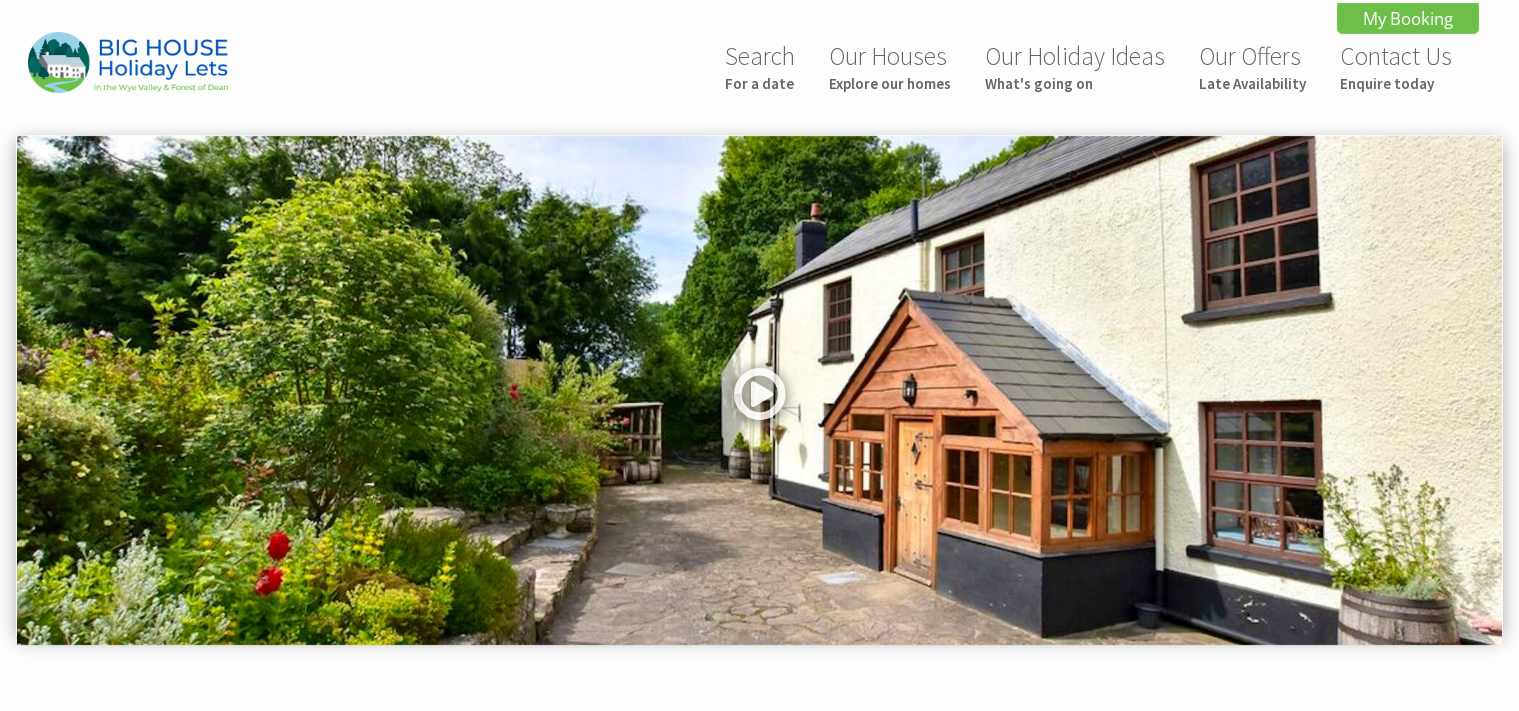 scroll, scrollTop: 0, scrollLeft: 0, axis: both 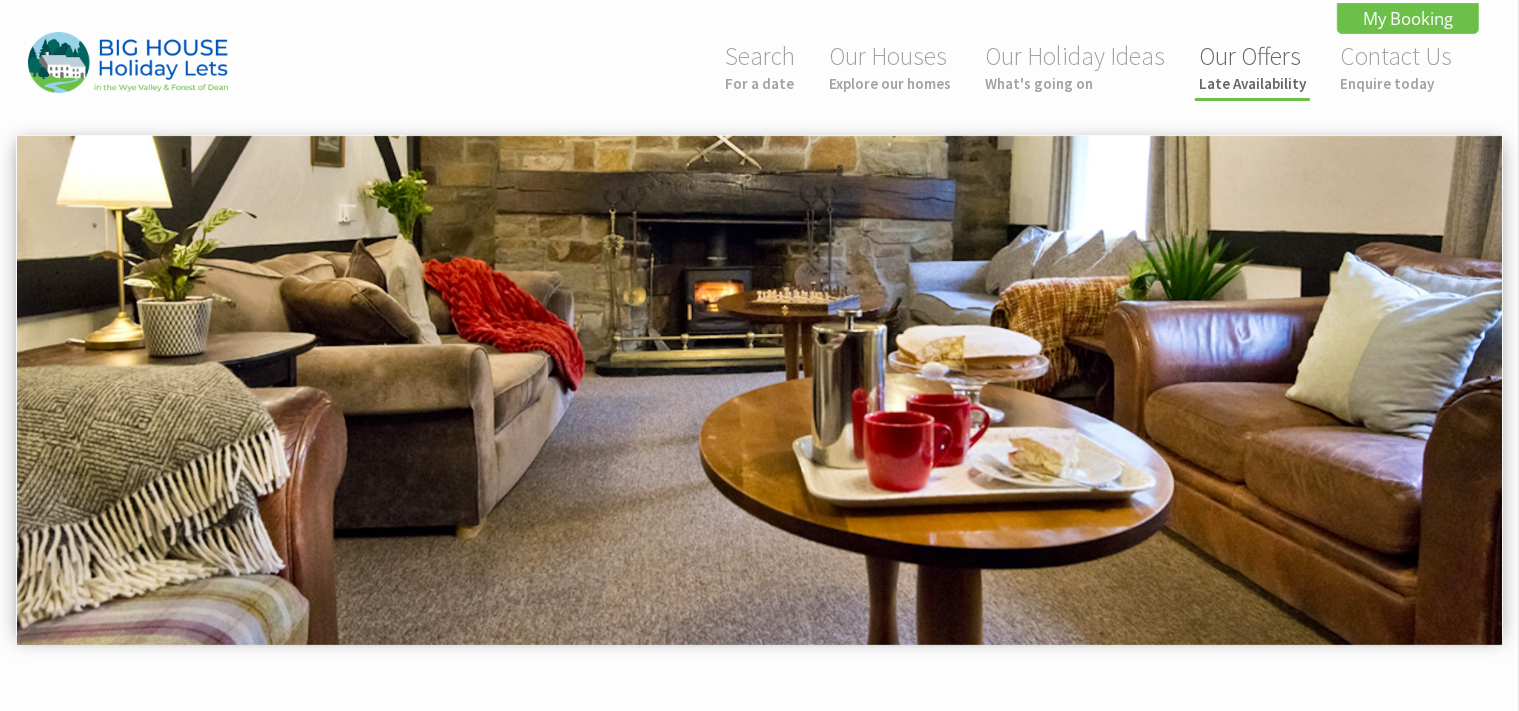 click on "Our Offers  Late Availability" at bounding box center [1252, 66] 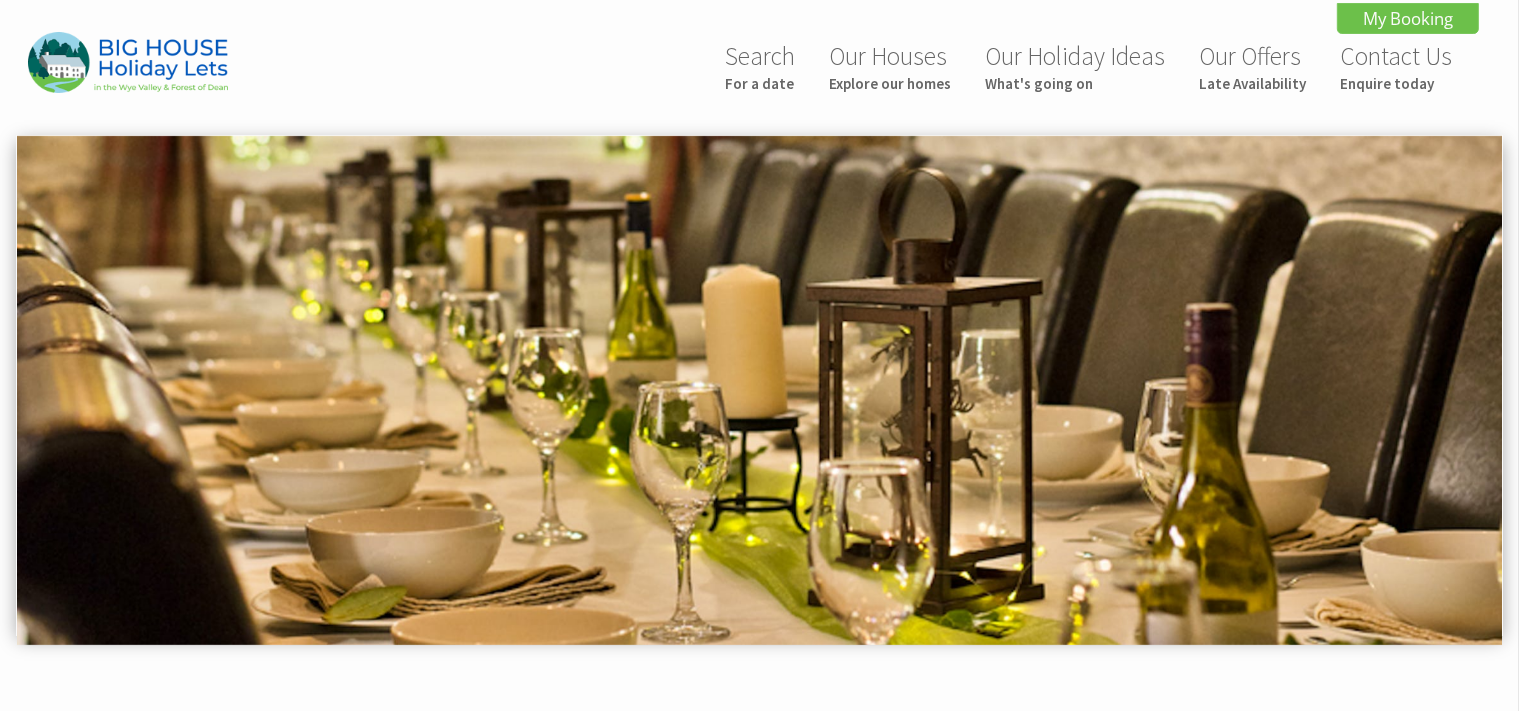 scroll, scrollTop: 170, scrollLeft: 0, axis: vertical 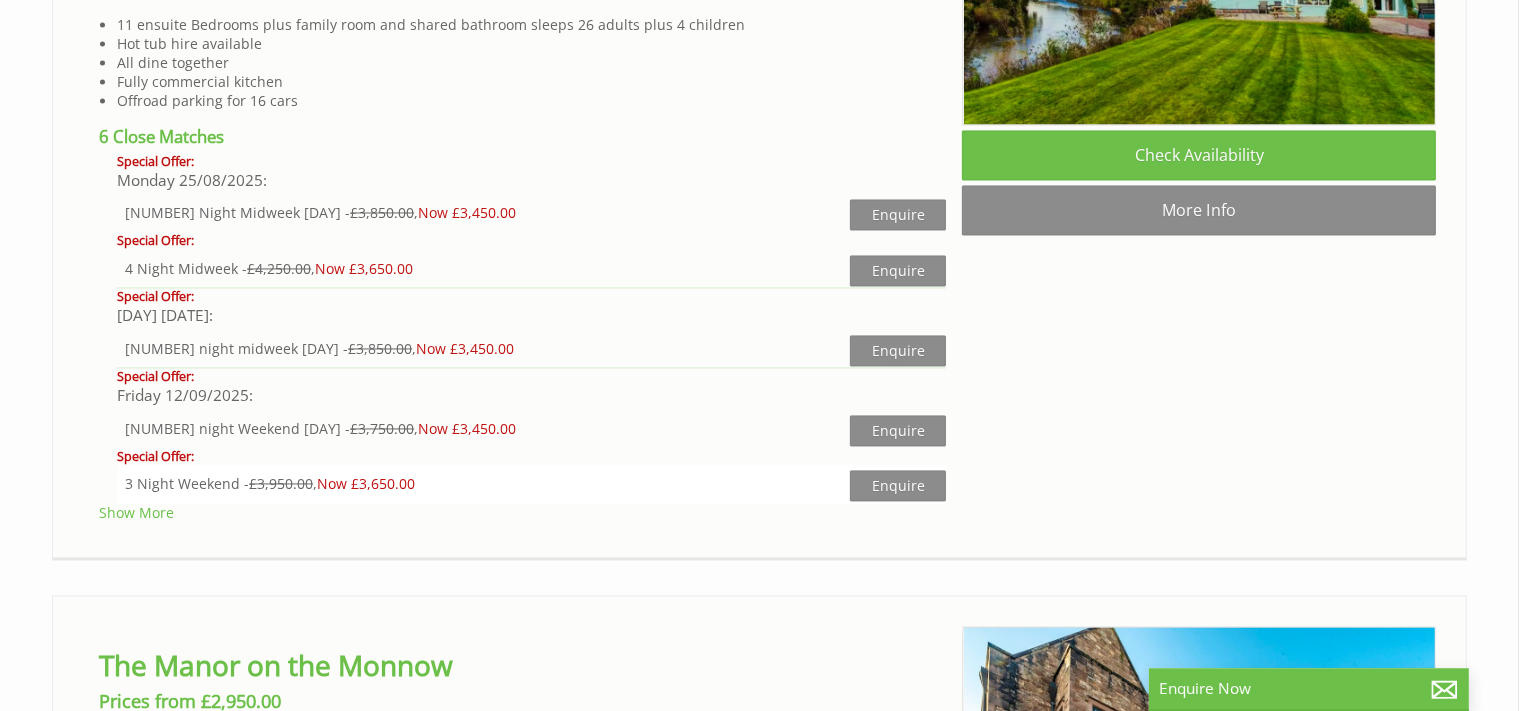 click on "3 Night Weekend -  £3,950.00 ,  Now £3,650.00" at bounding box center (487, 483) 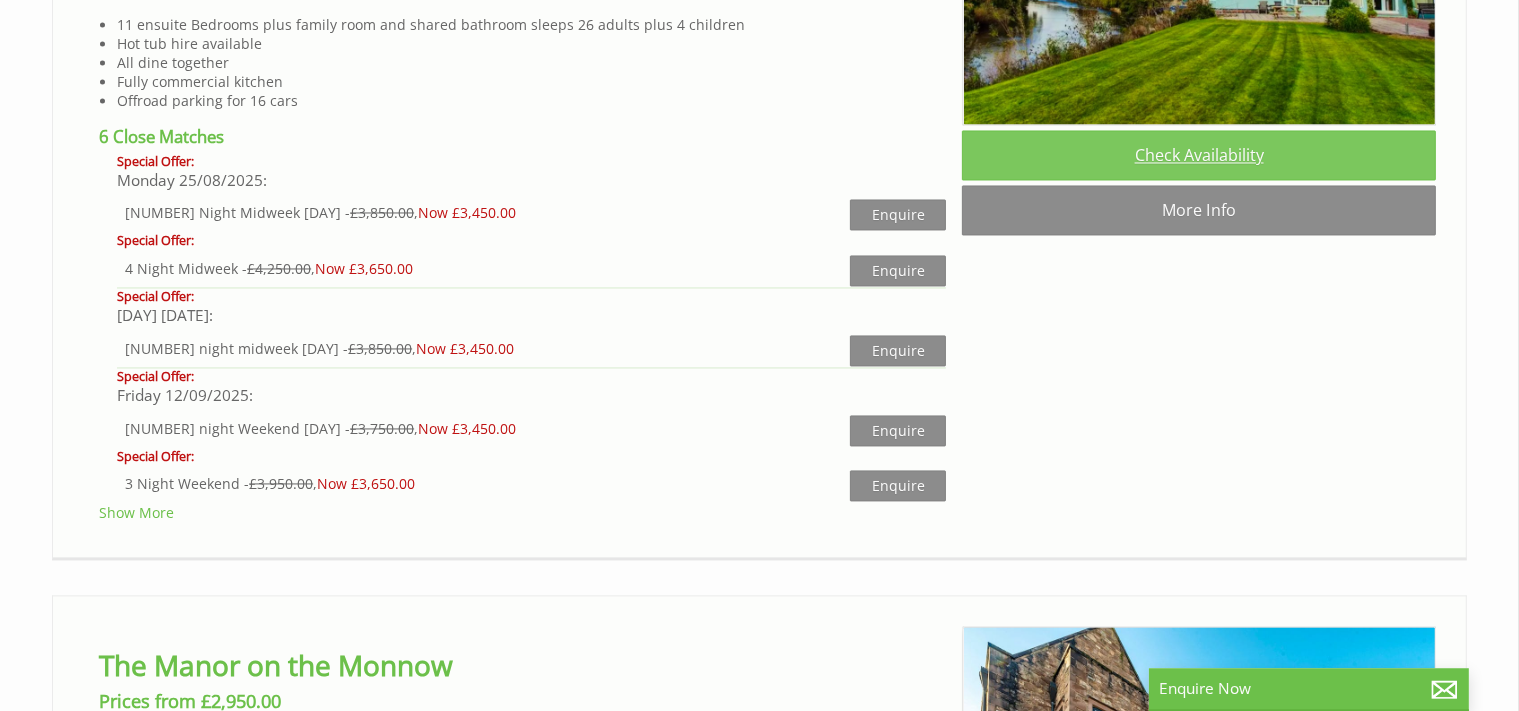 click on "Check Availability" at bounding box center [1199, 155] 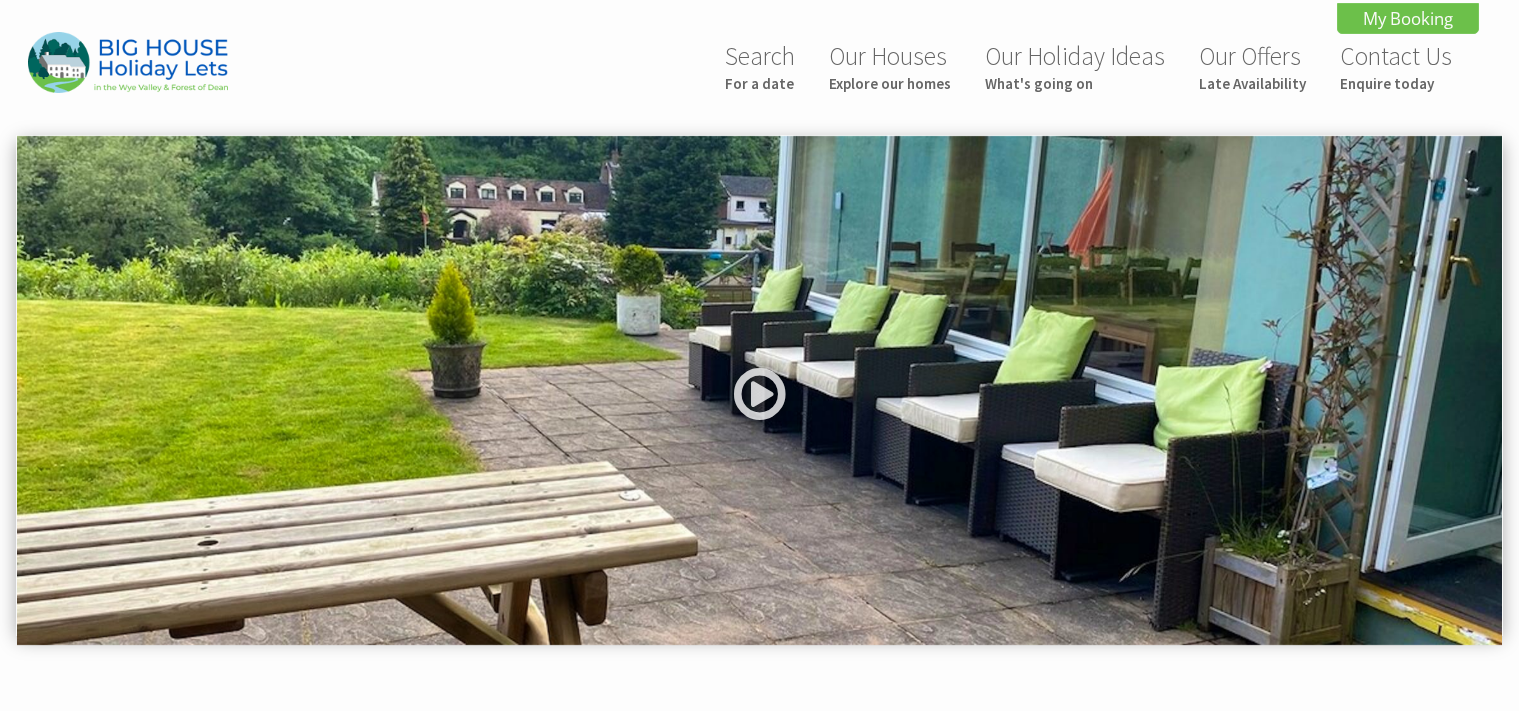 scroll, scrollTop: 0, scrollLeft: 0, axis: both 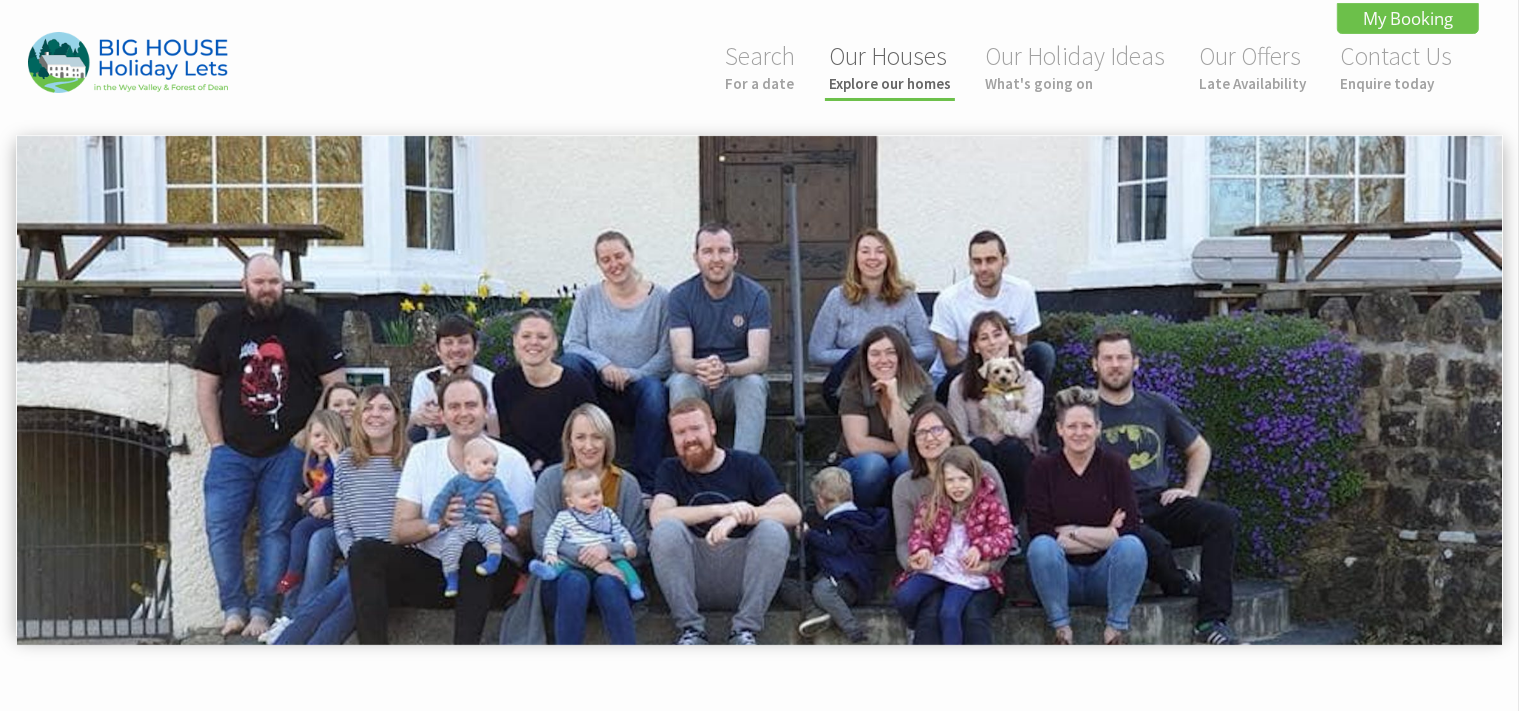 click on "Explore our homes" at bounding box center [890, 83] 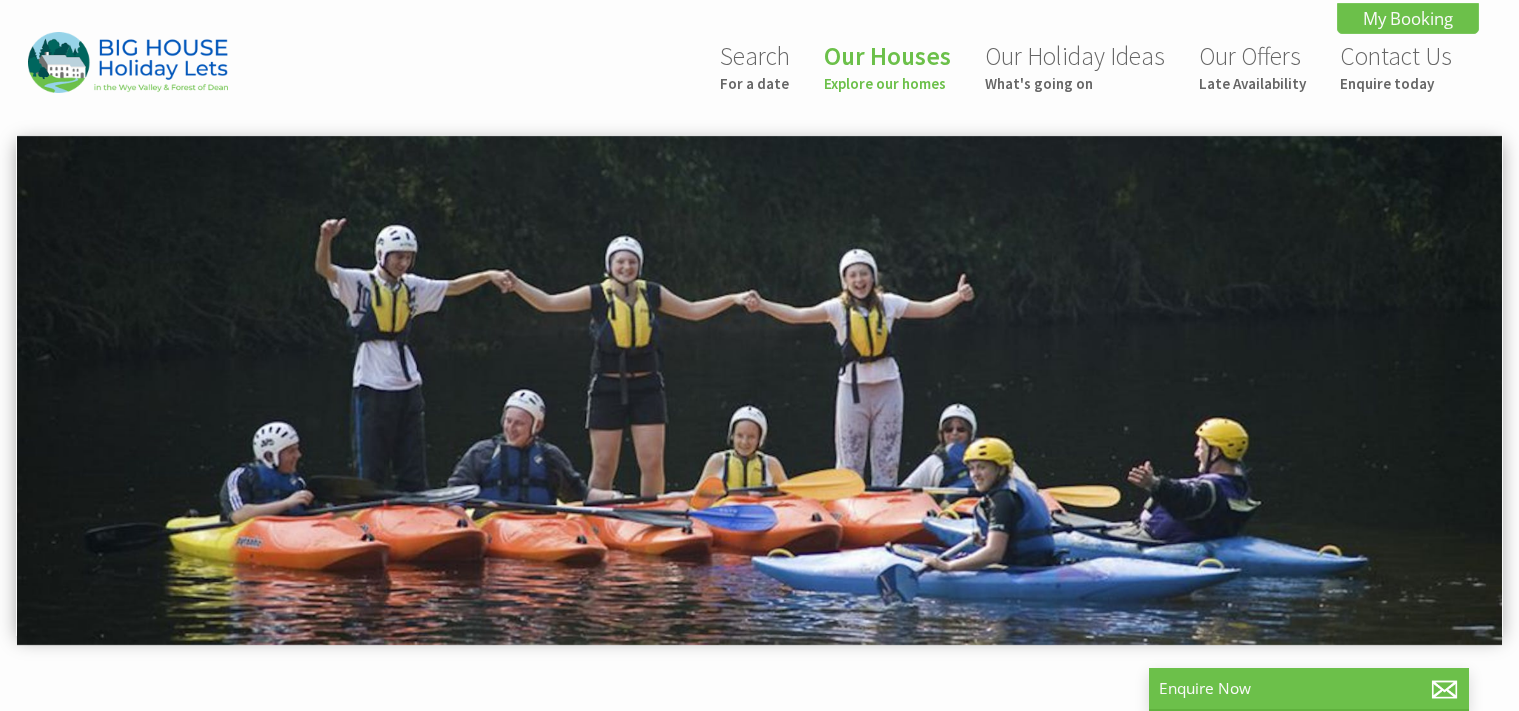 scroll, scrollTop: 0, scrollLeft: 0, axis: both 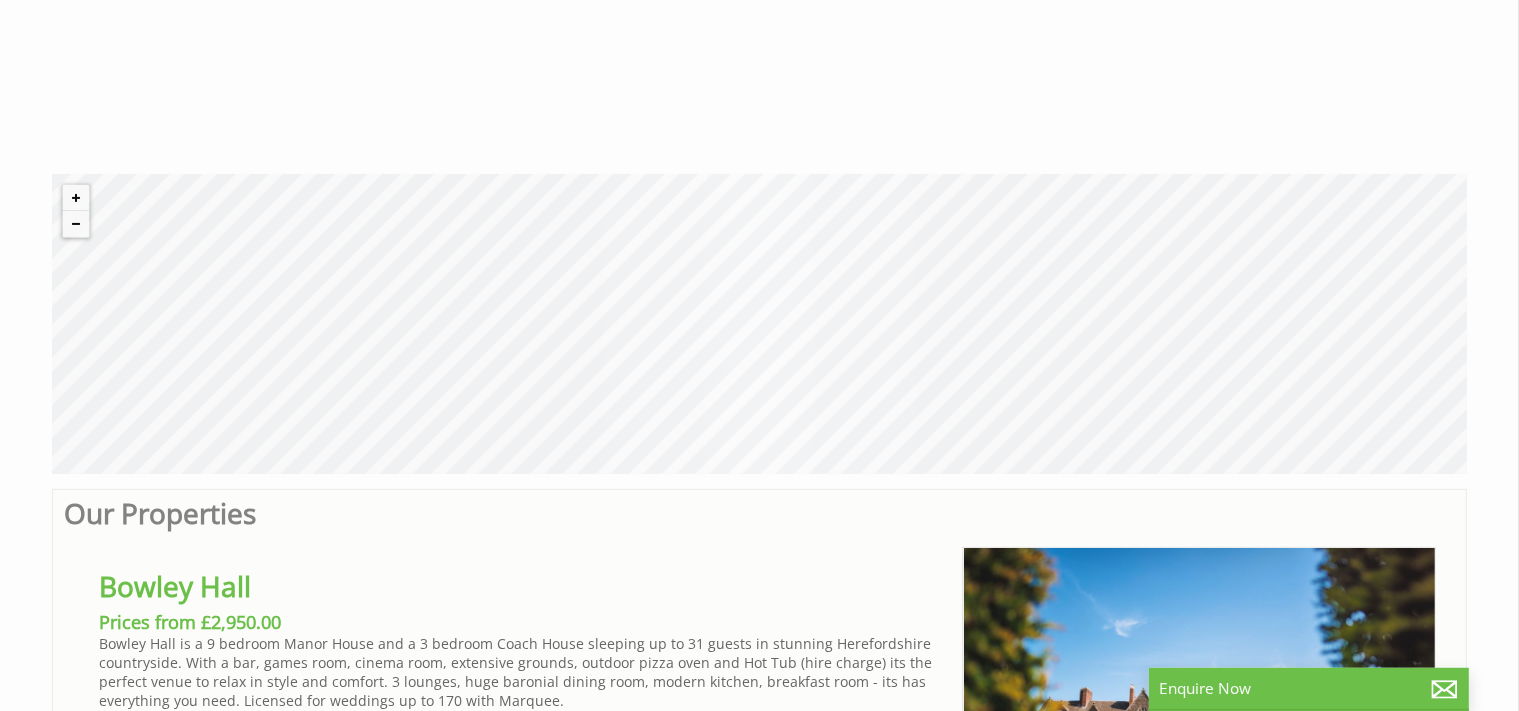 drag, startPoint x: 1199, startPoint y: 343, endPoint x: 1207, endPoint y: 271, distance: 72.443085 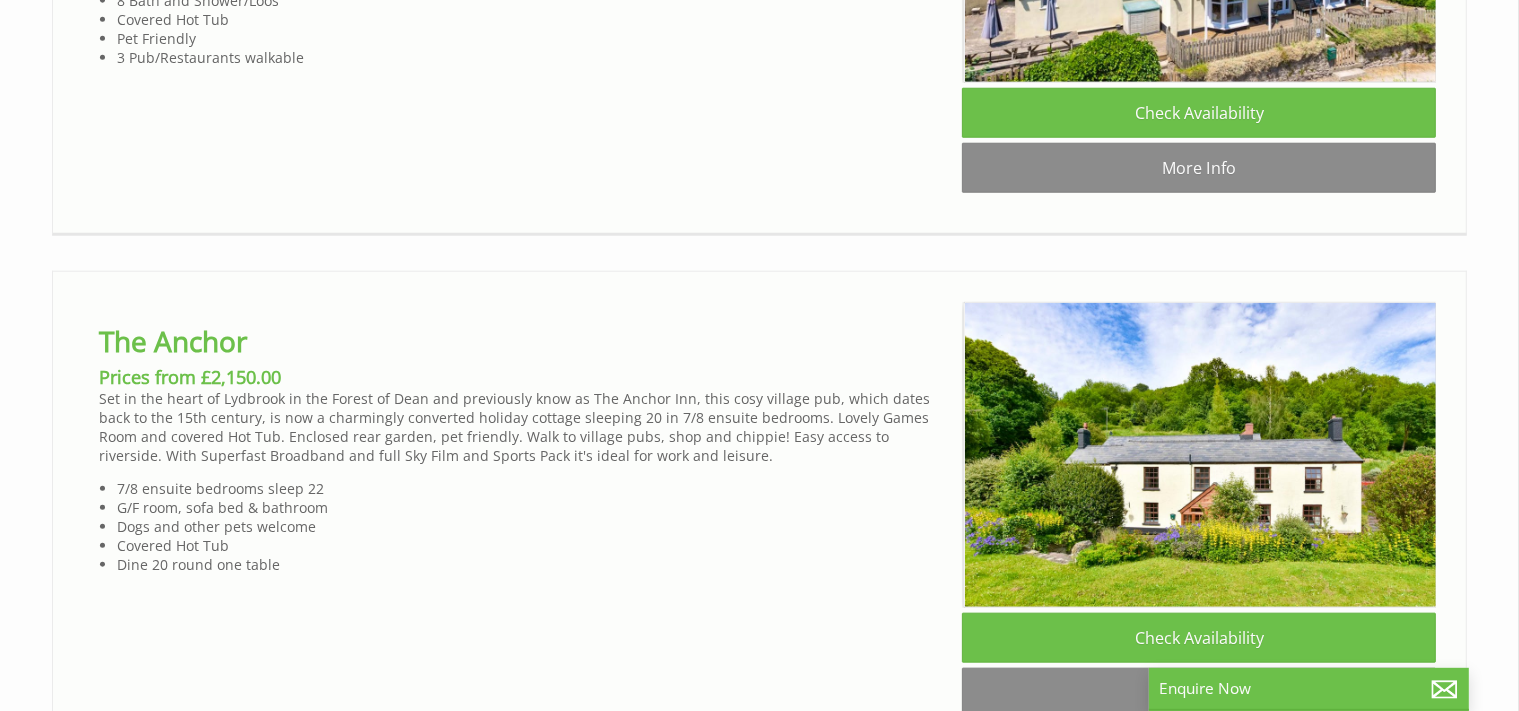 scroll, scrollTop: 1980, scrollLeft: 0, axis: vertical 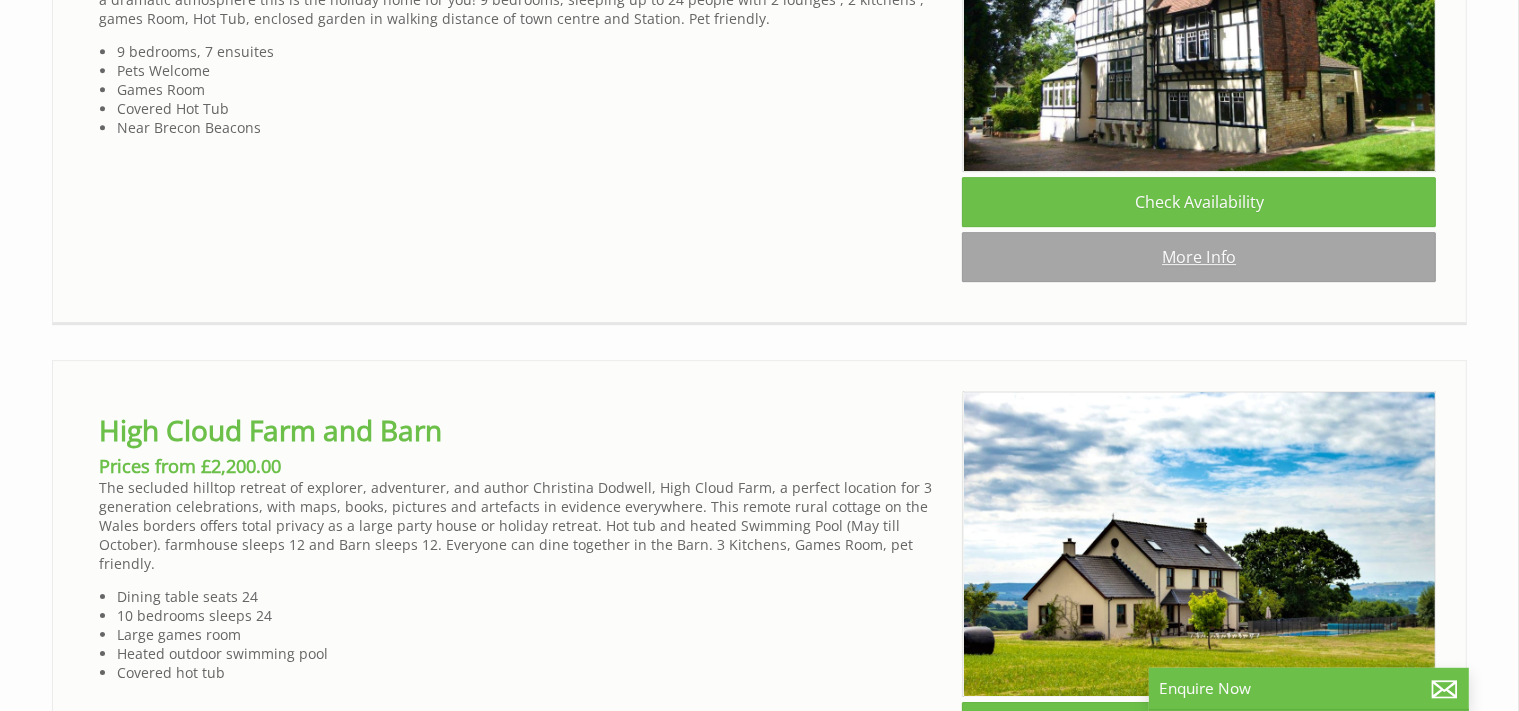 click on "More Info" at bounding box center (1199, 257) 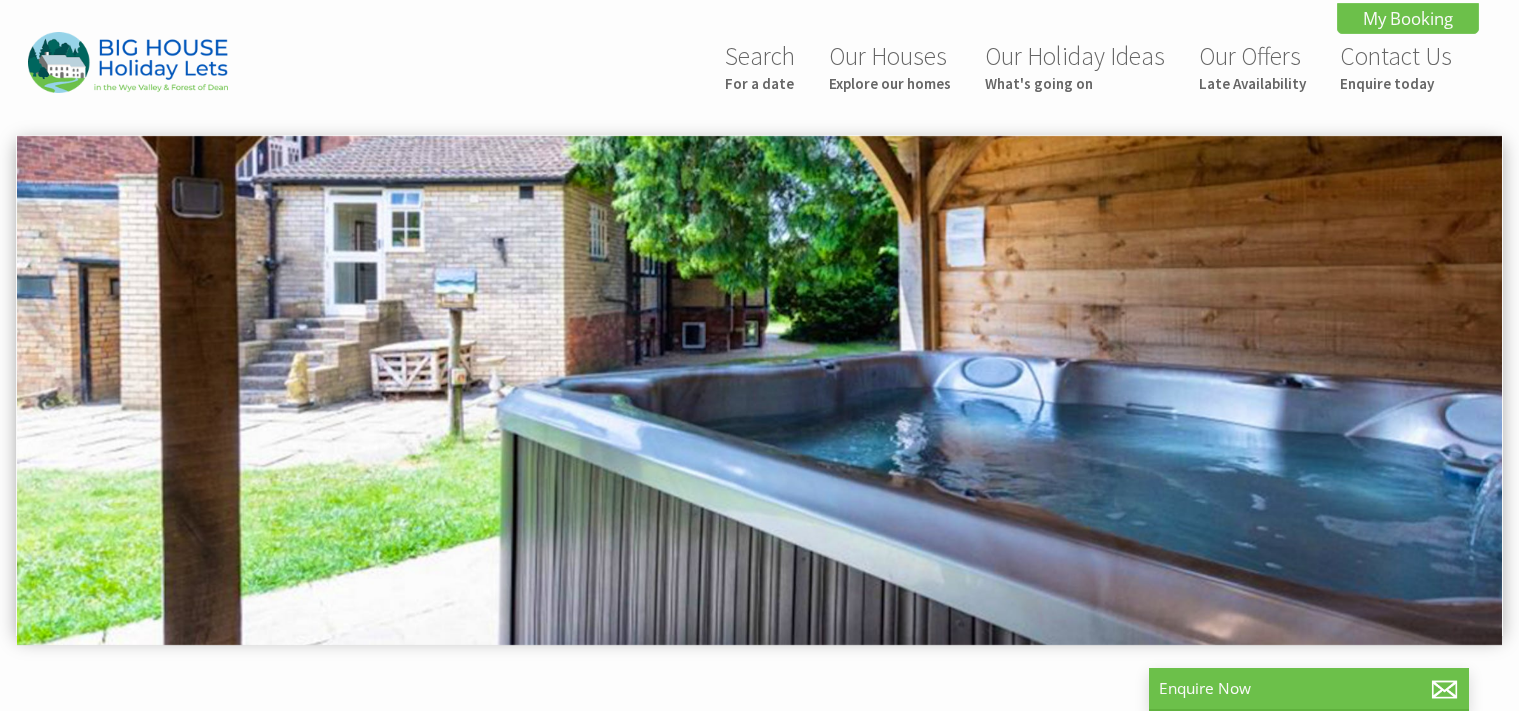 scroll, scrollTop: 0, scrollLeft: 0, axis: both 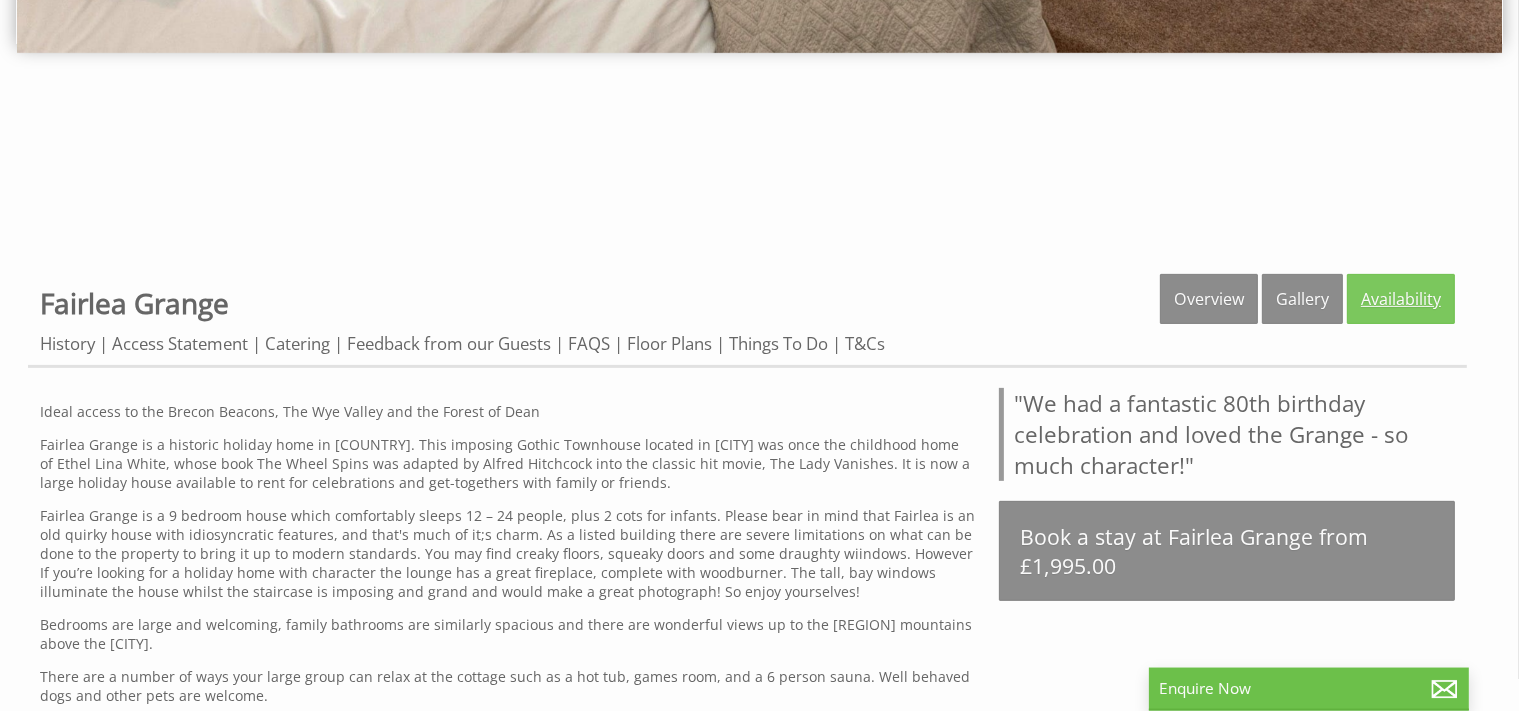 click on "Availability" at bounding box center (1401, 299) 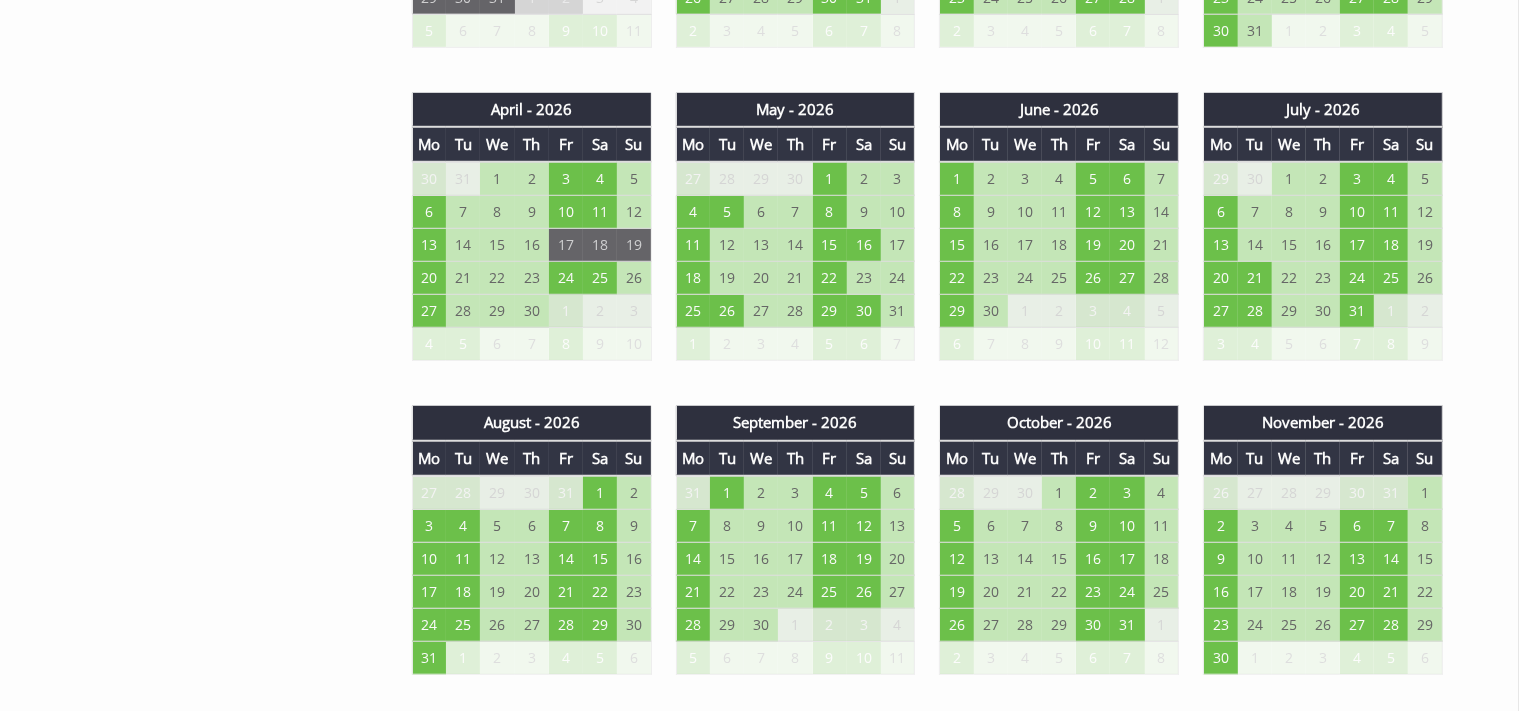 scroll, scrollTop: 1570, scrollLeft: 0, axis: vertical 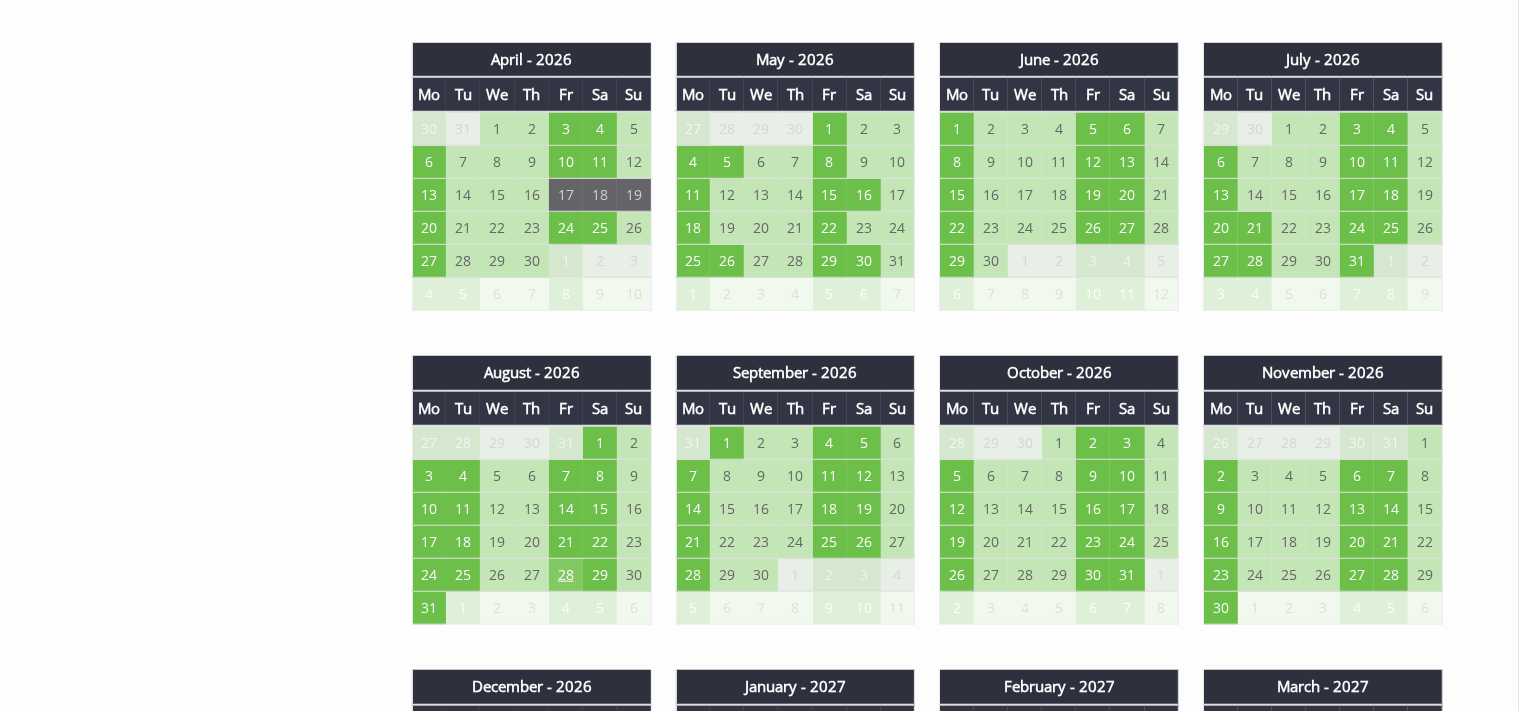 click on "28" at bounding box center (566, 575) 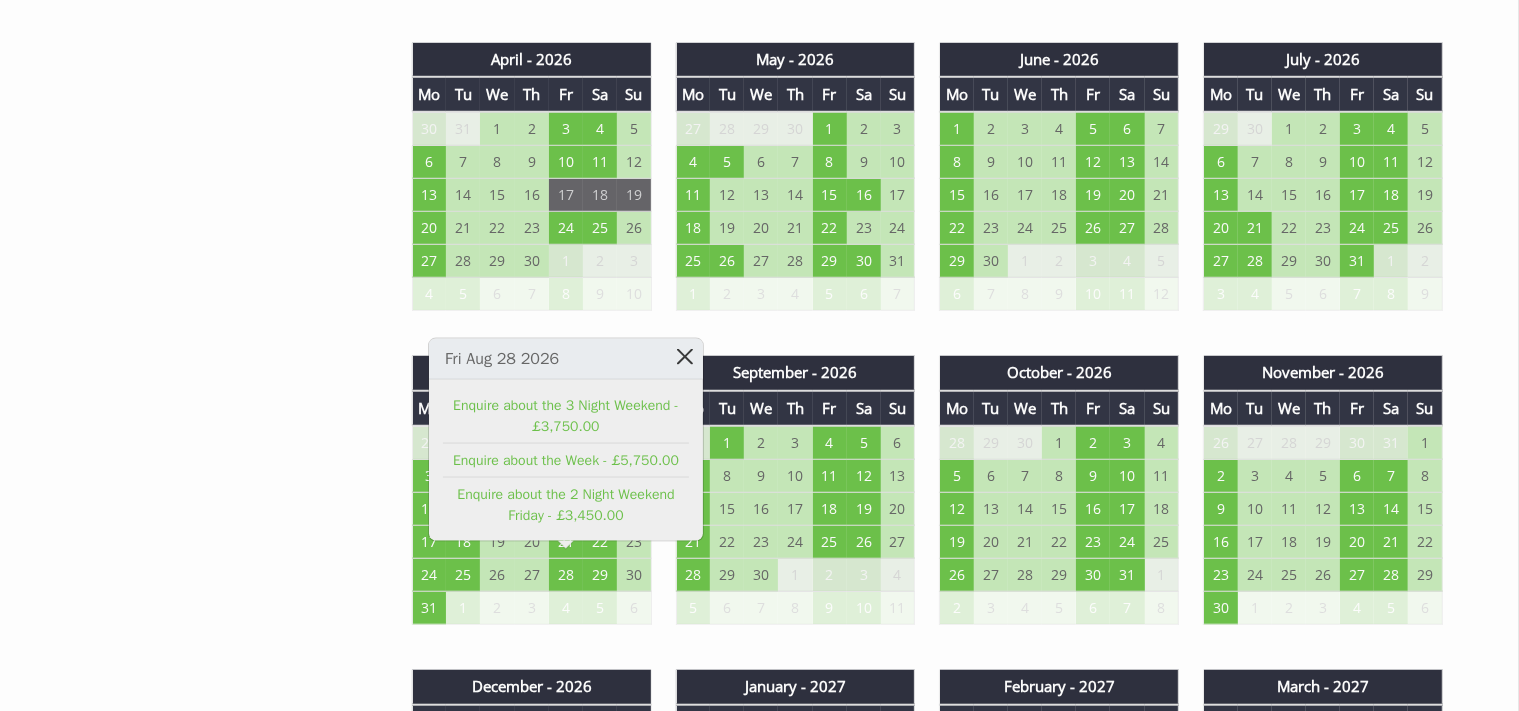 click at bounding box center (685, 356) 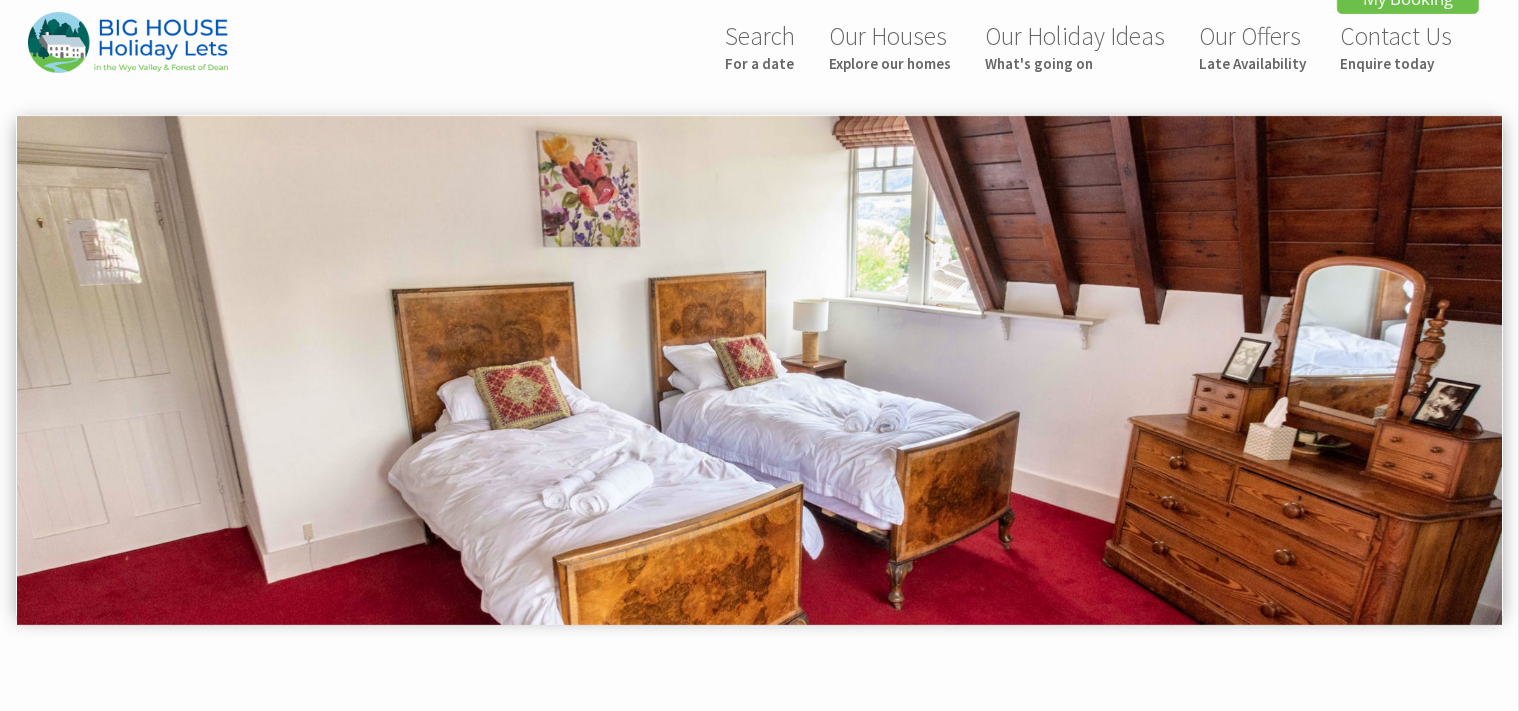 scroll, scrollTop: 0, scrollLeft: 0, axis: both 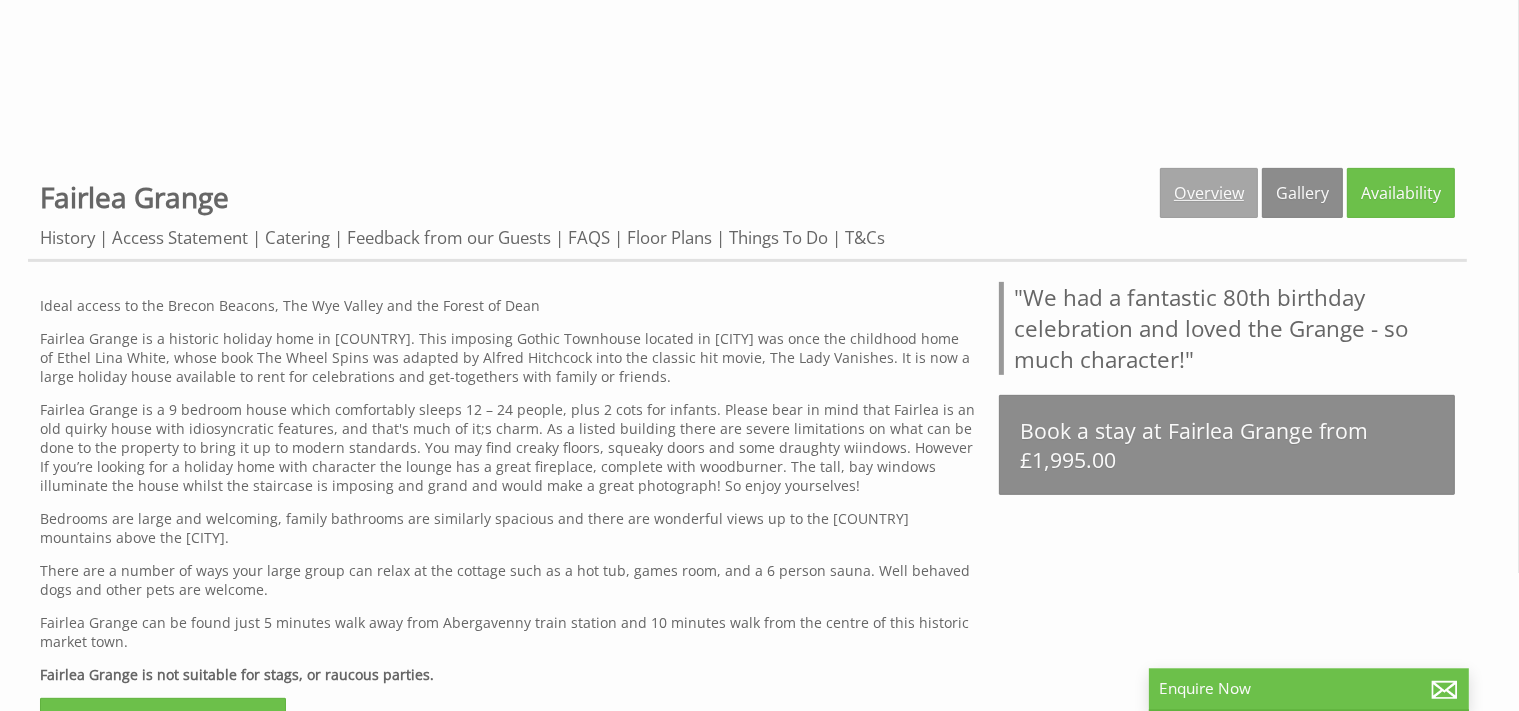 click on "Overview" at bounding box center [1209, 193] 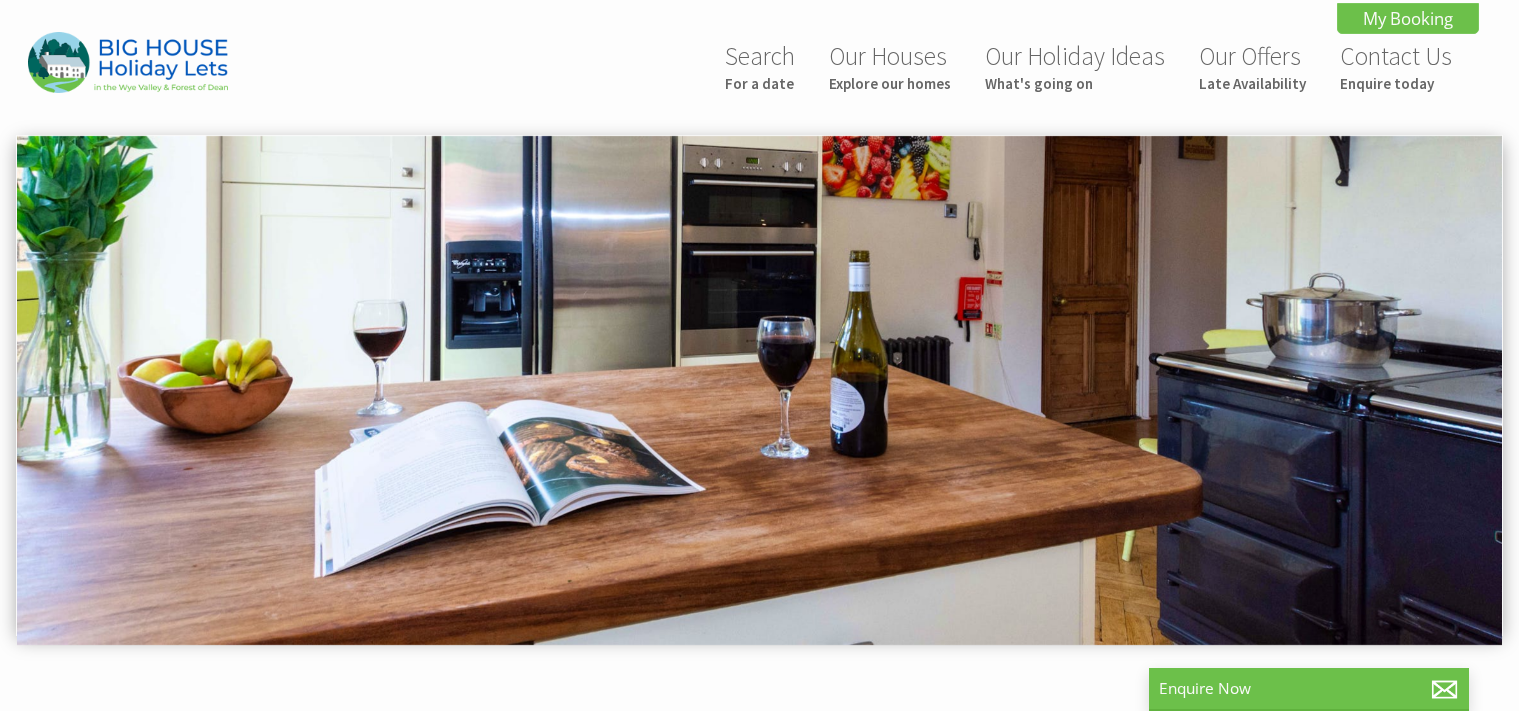 scroll, scrollTop: 0, scrollLeft: 0, axis: both 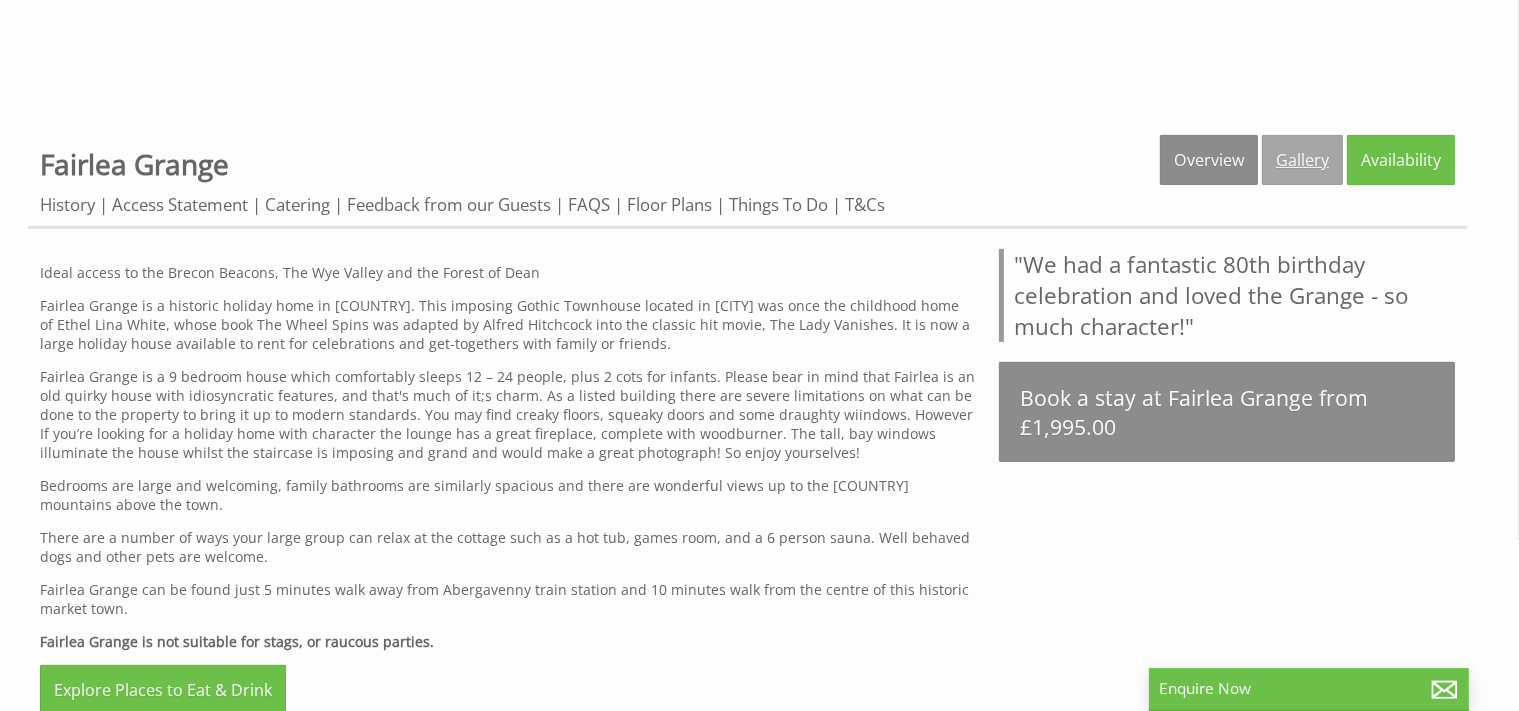 click on "Gallery" at bounding box center [1302, 160] 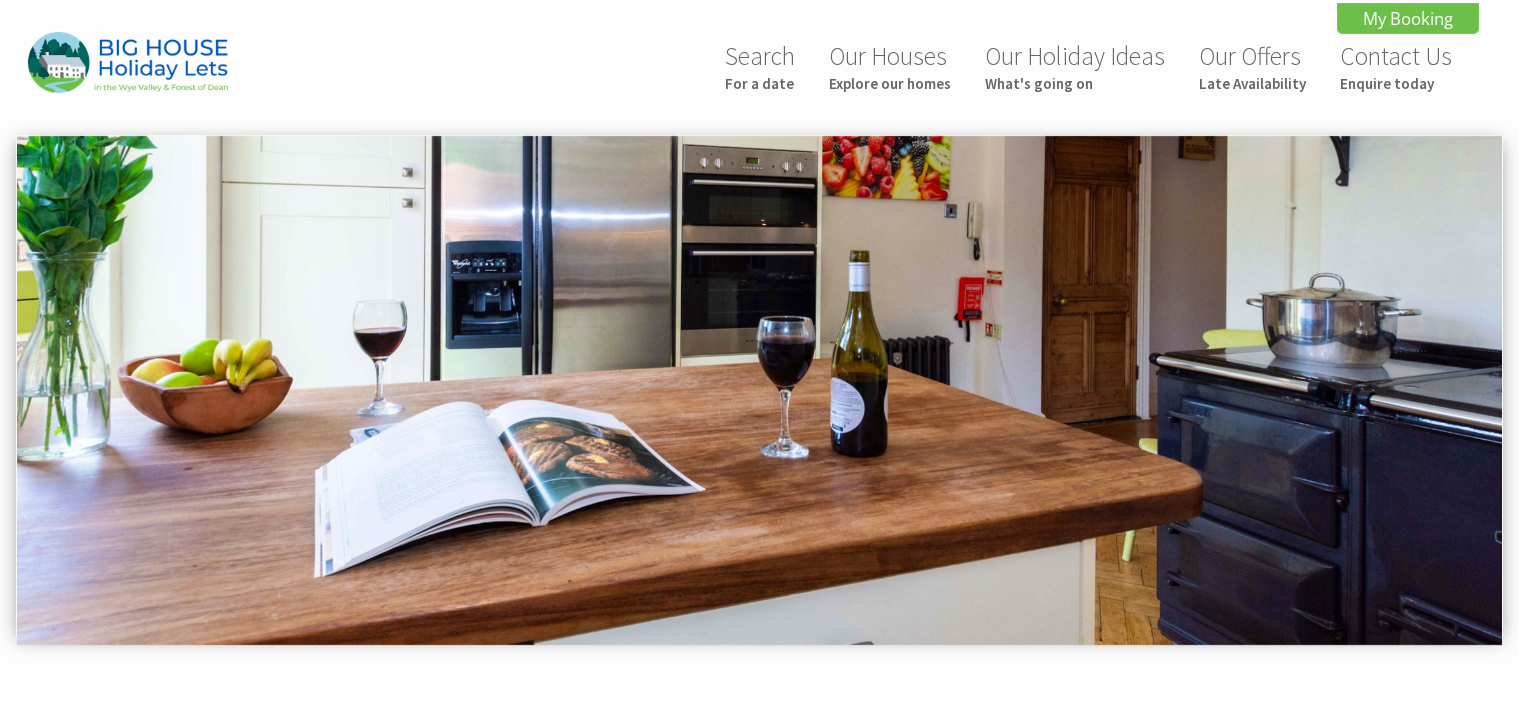 scroll, scrollTop: 0, scrollLeft: 0, axis: both 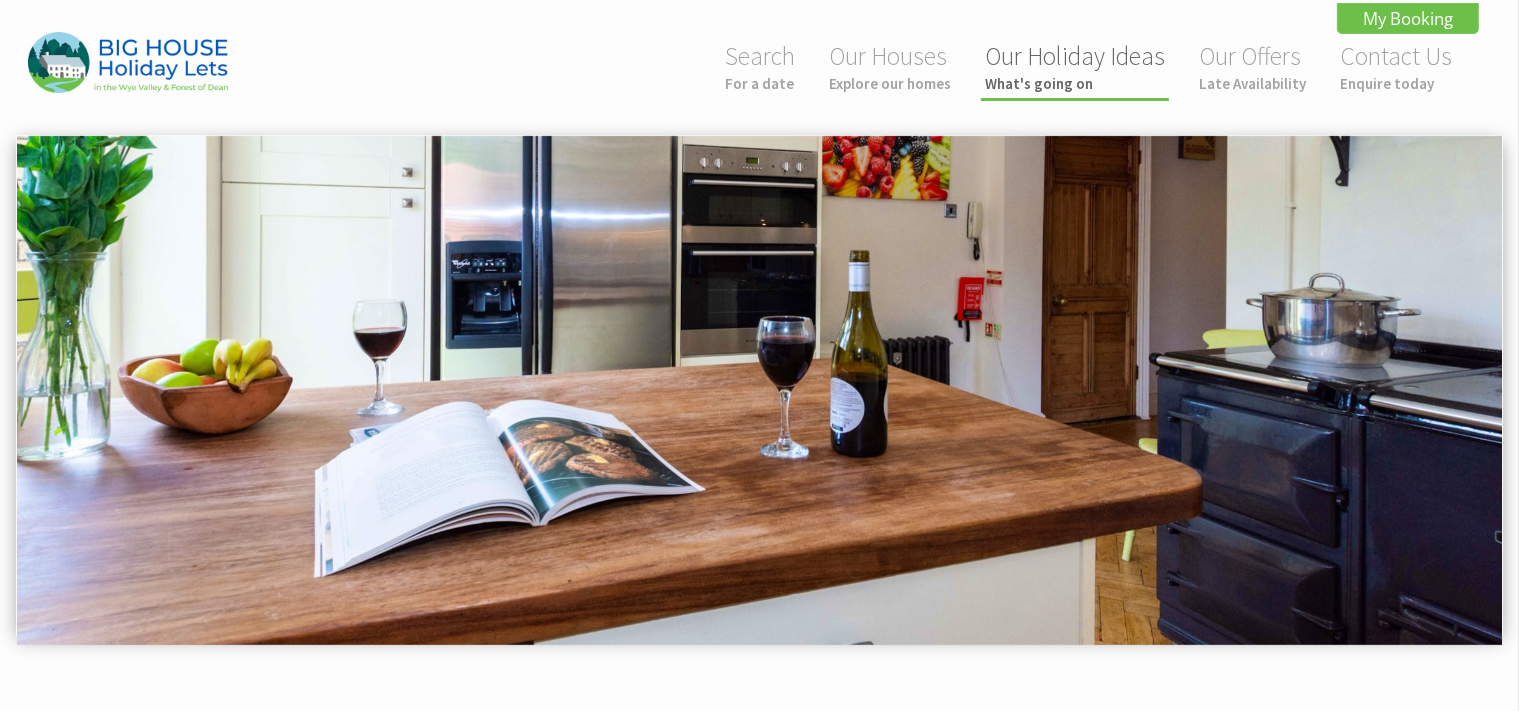 click on "Our Holiday Ideas  What's going on" at bounding box center [1075, 66] 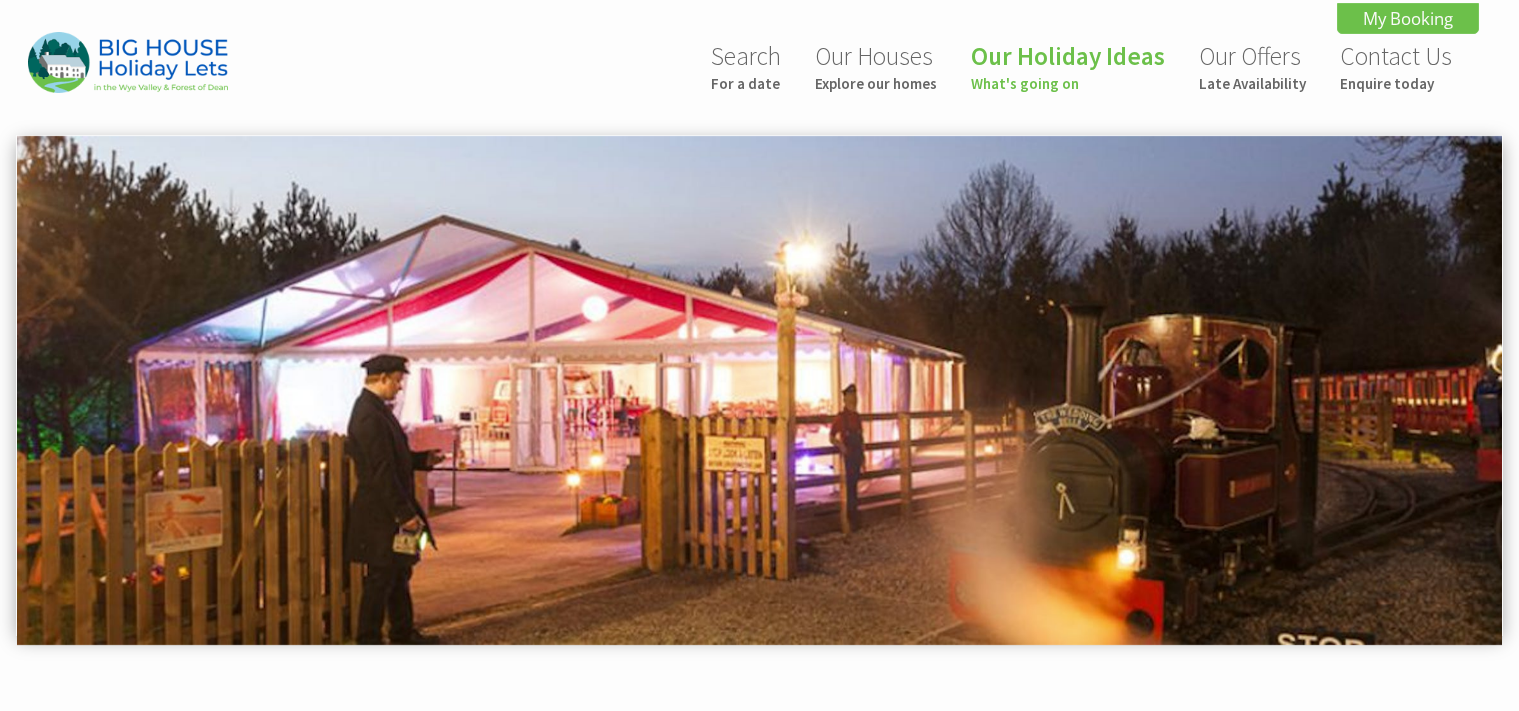 scroll, scrollTop: 0, scrollLeft: 0, axis: both 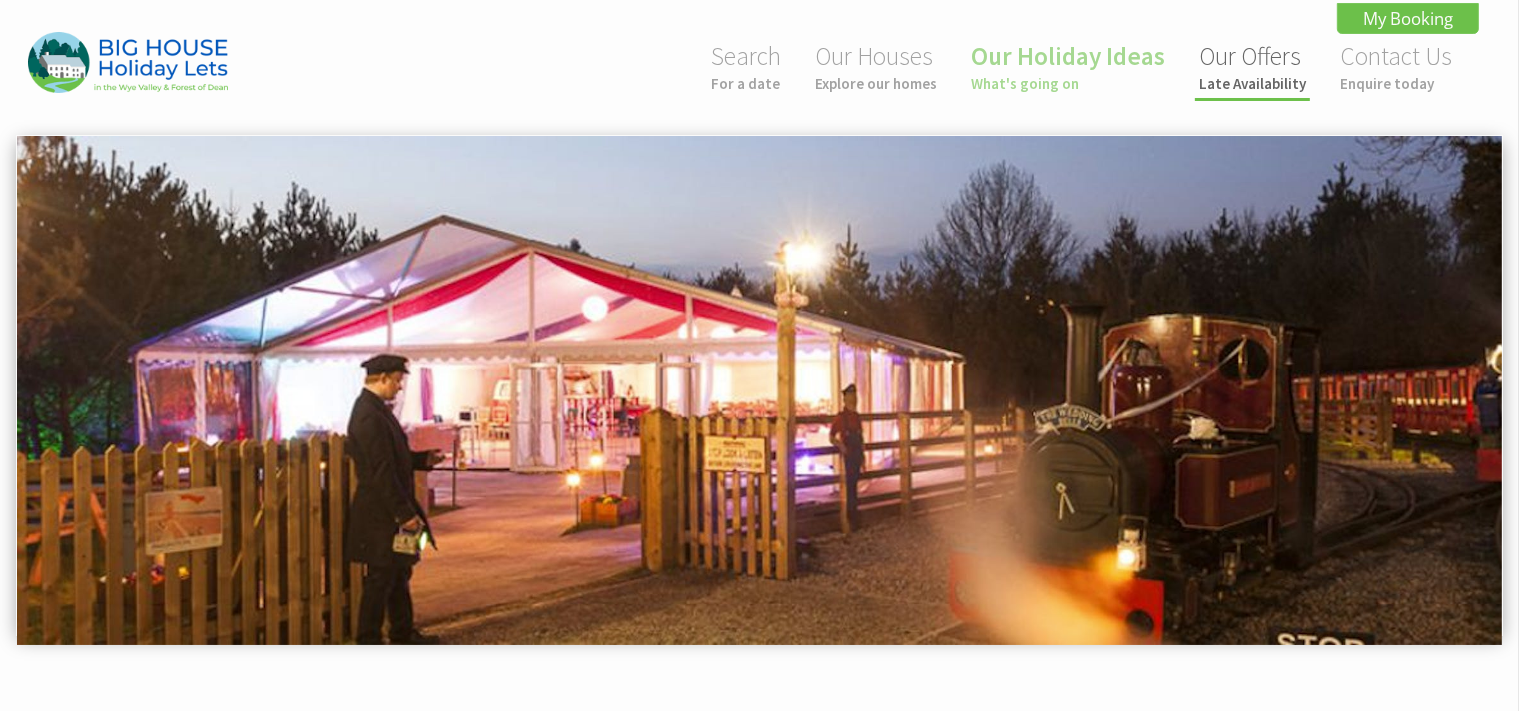 click on "Late Availability" at bounding box center (1252, 83) 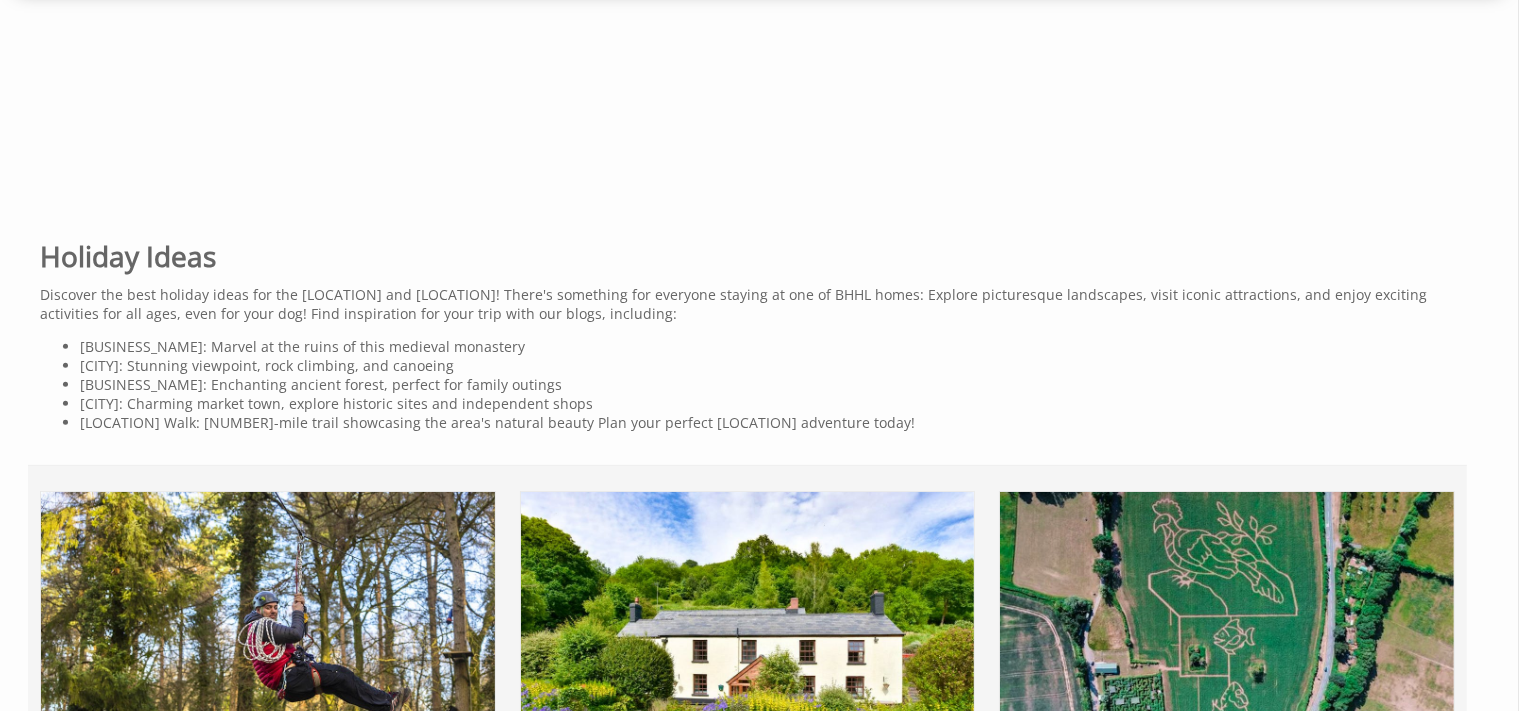 scroll, scrollTop: 863, scrollLeft: 0, axis: vertical 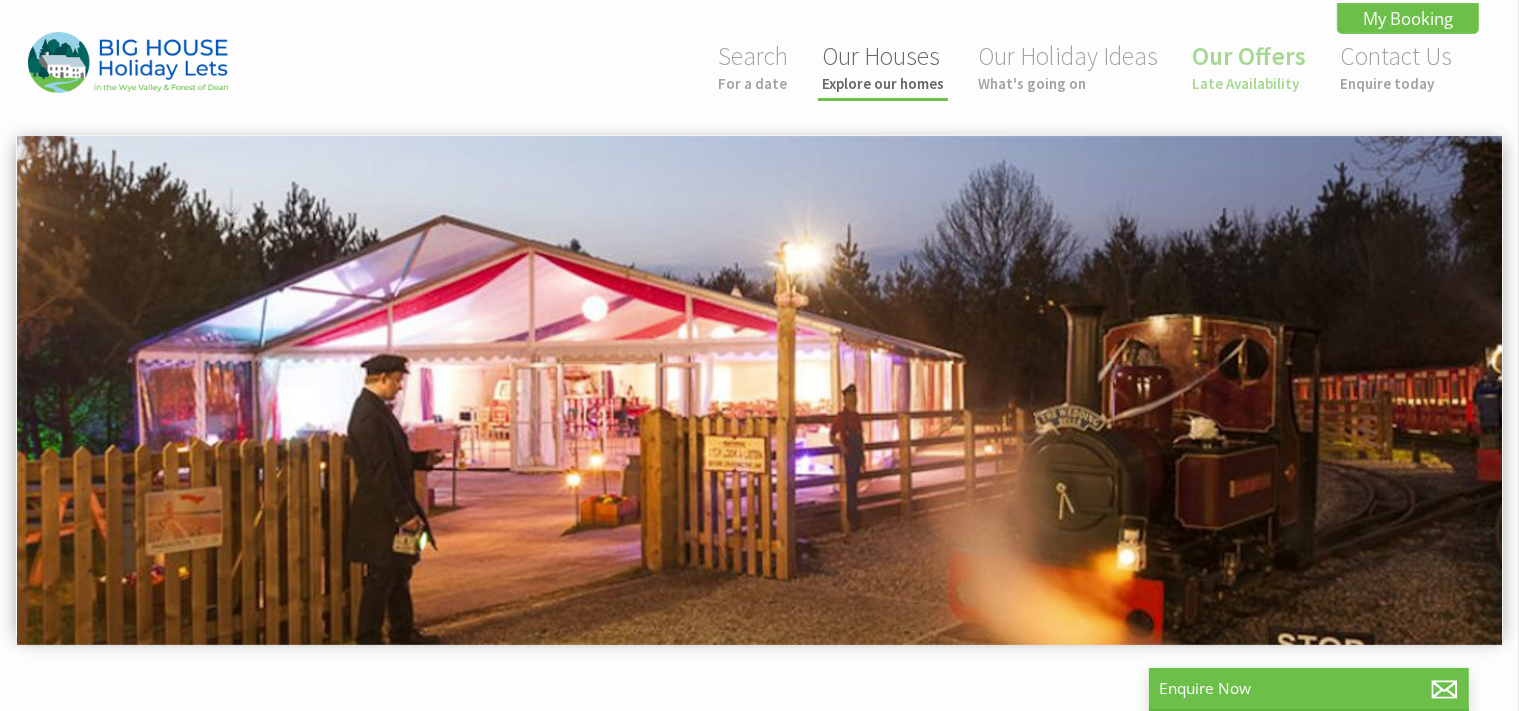 click on "Our Houses  Explore our homes" at bounding box center (883, 66) 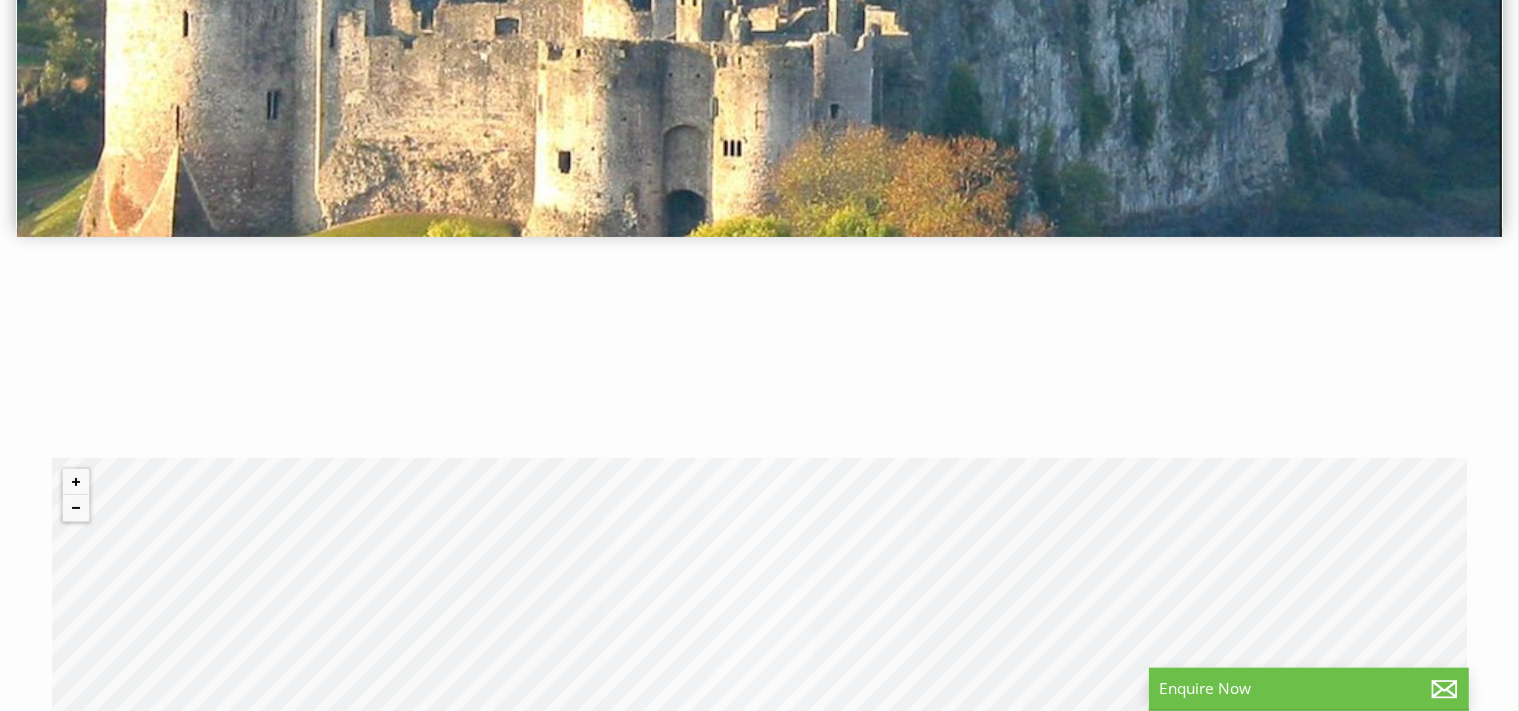 scroll, scrollTop: 451, scrollLeft: 0, axis: vertical 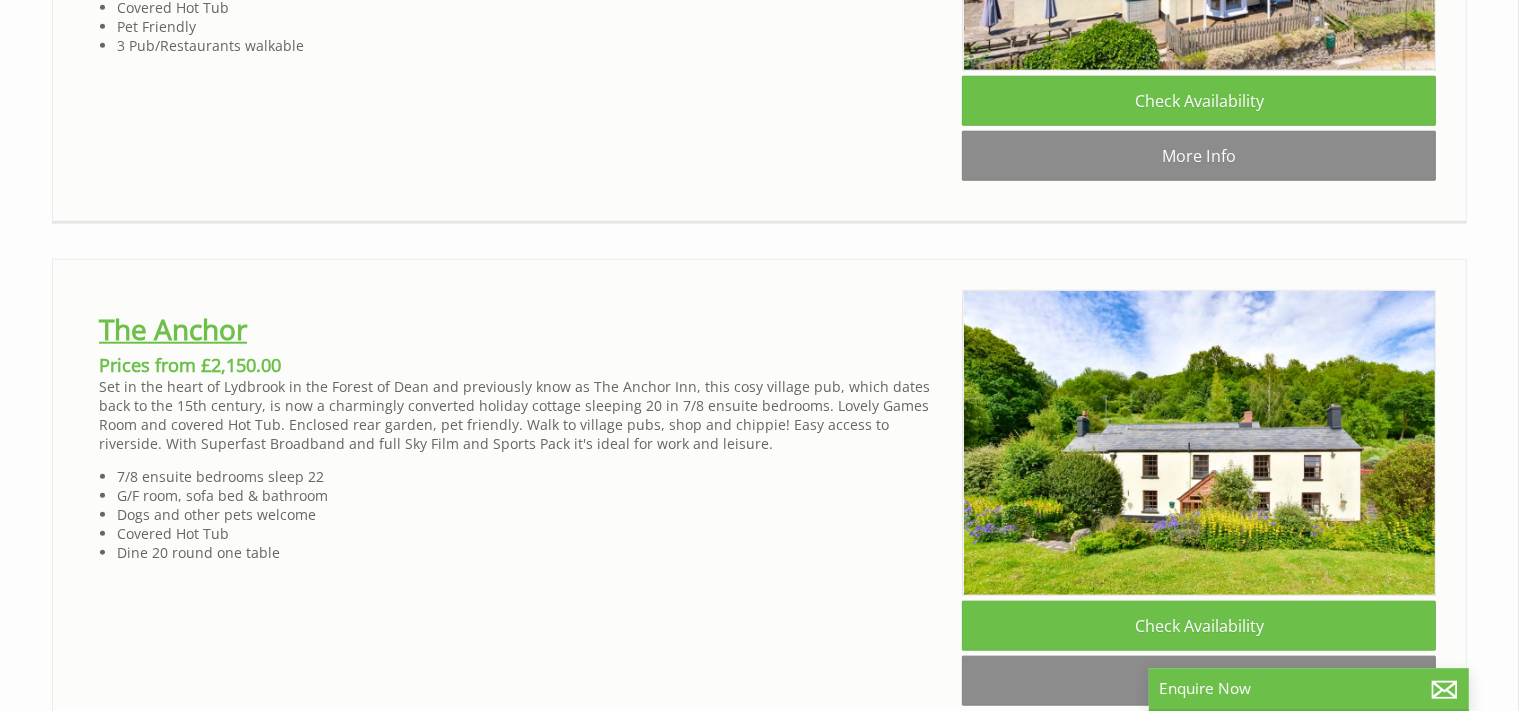 click on "The Anchor" at bounding box center [173, 329] 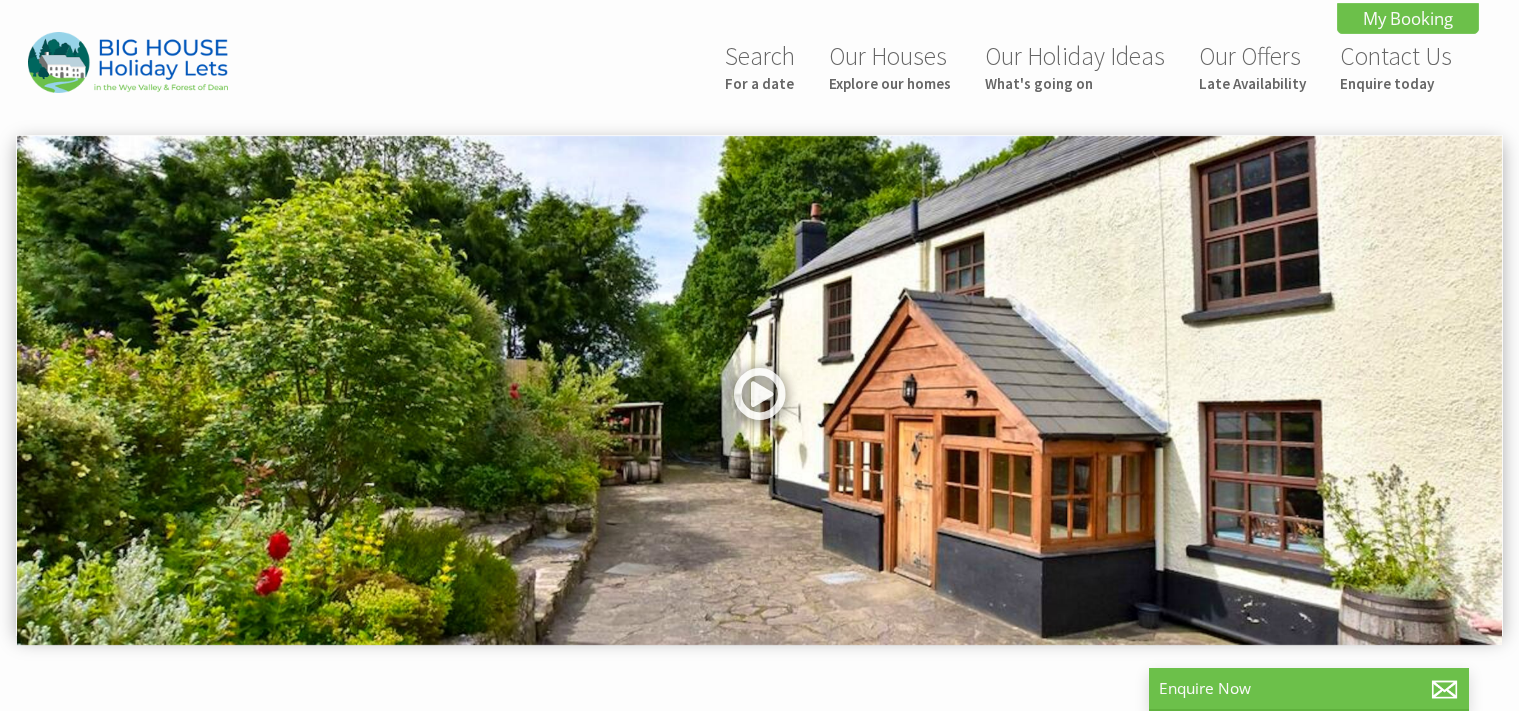 scroll, scrollTop: 0, scrollLeft: 0, axis: both 